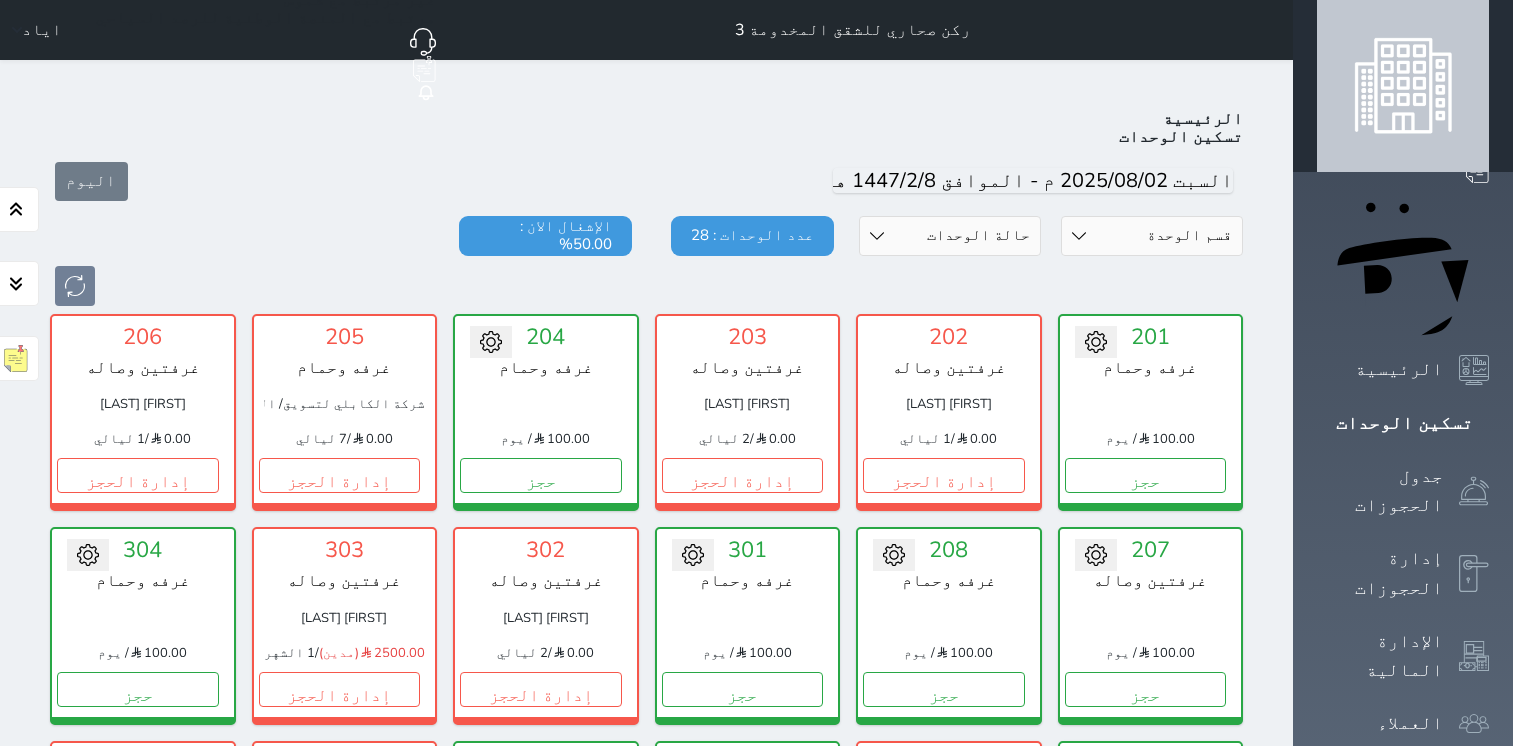 scroll, scrollTop: 478, scrollLeft: 0, axis: vertical 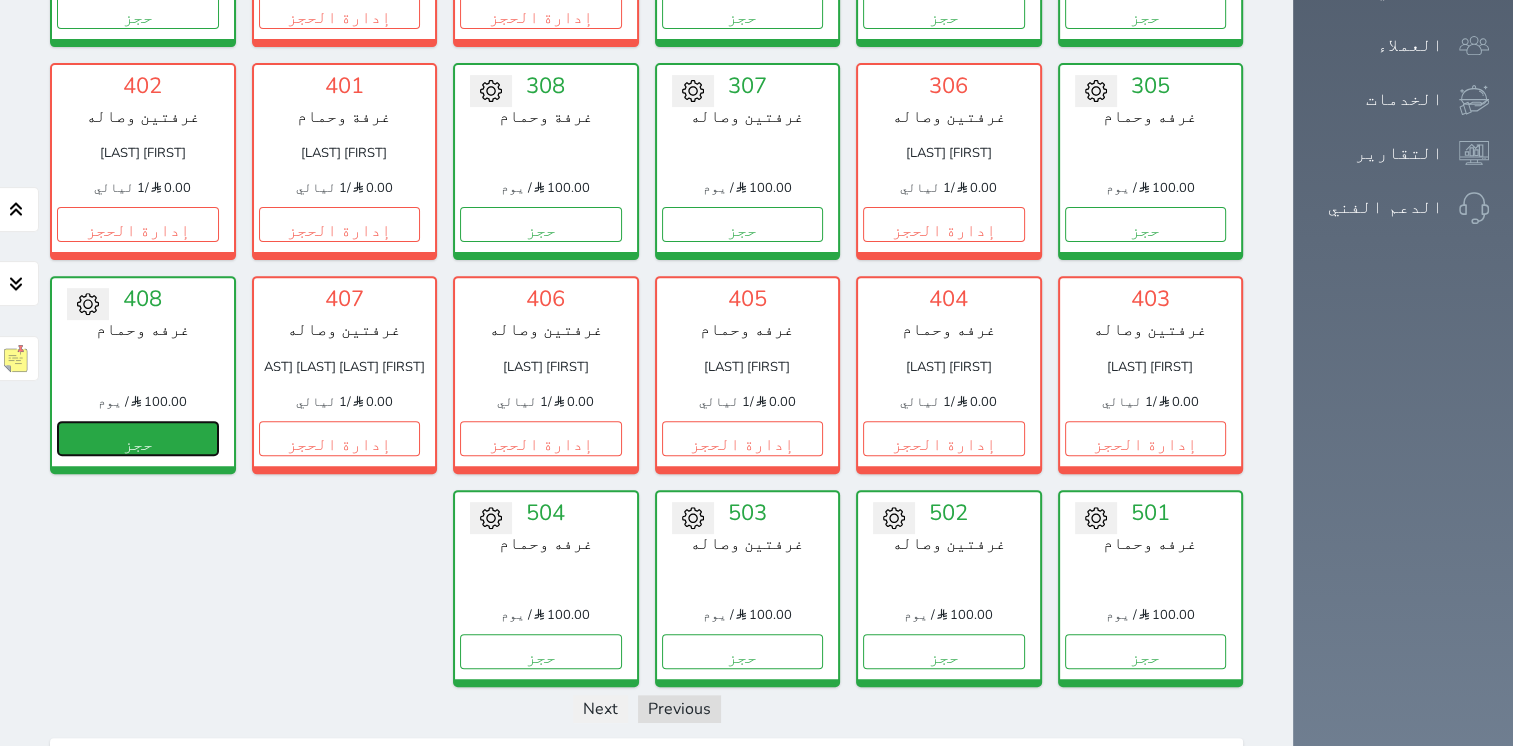 click on "حجز" at bounding box center (138, 438) 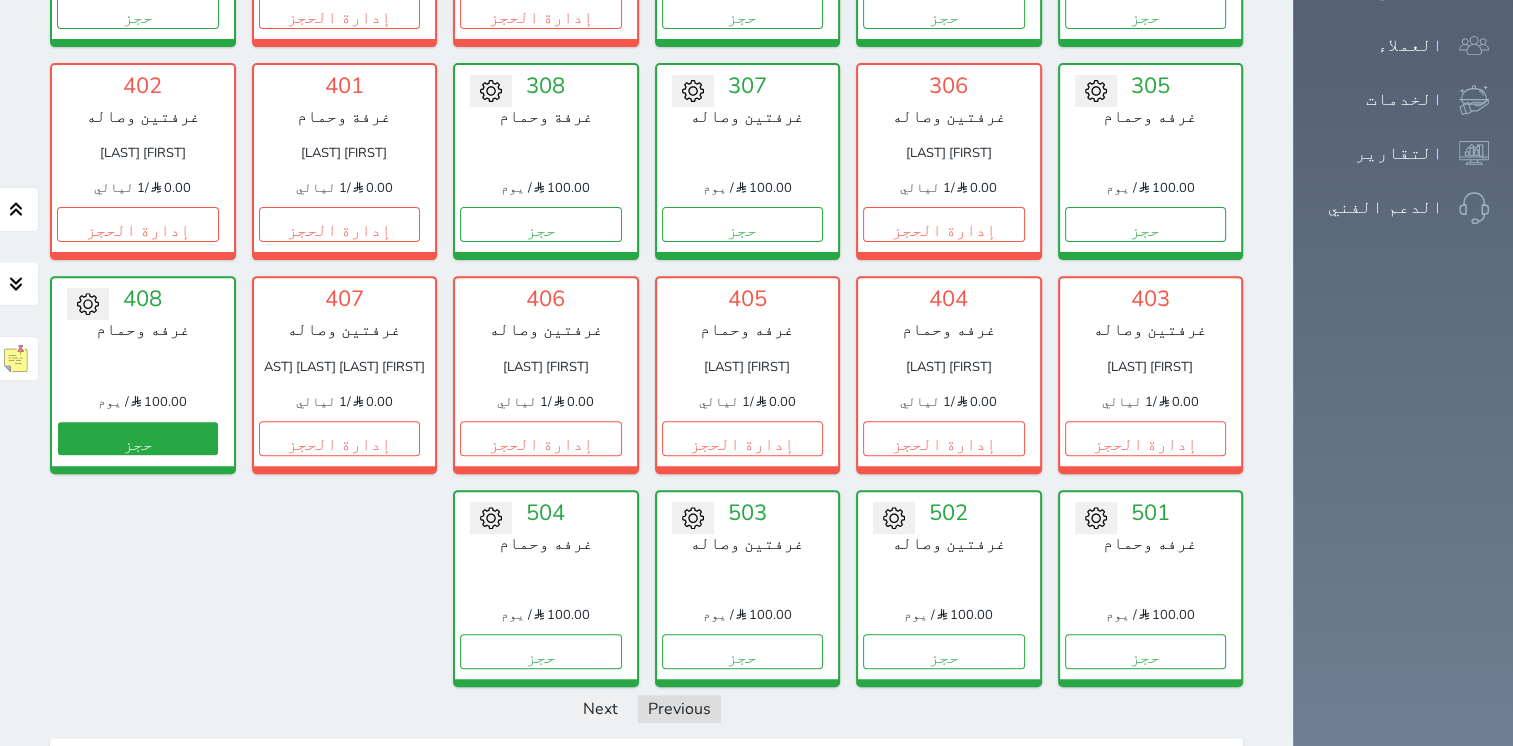 scroll, scrollTop: 55, scrollLeft: 0, axis: vertical 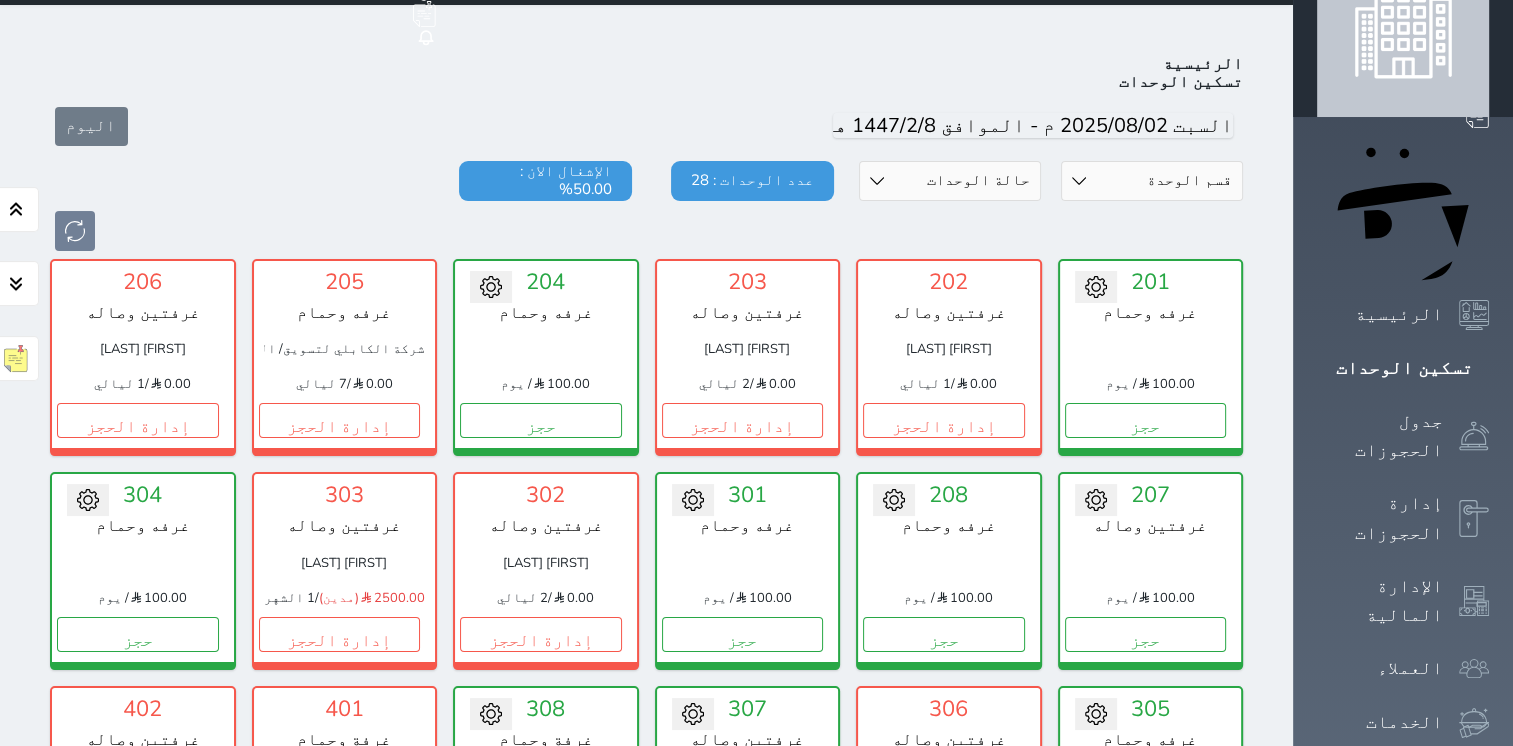 select on "1" 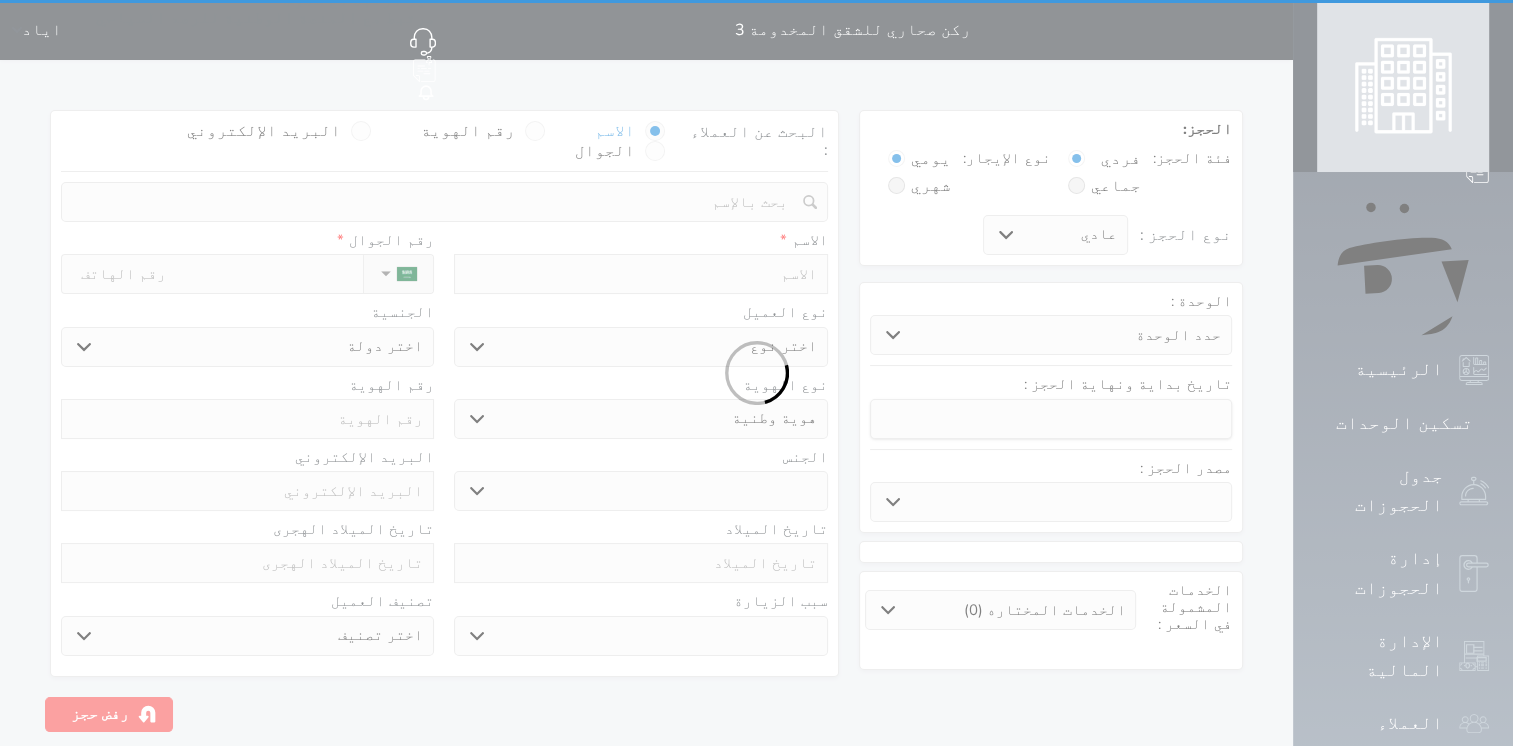 scroll, scrollTop: 0, scrollLeft: 0, axis: both 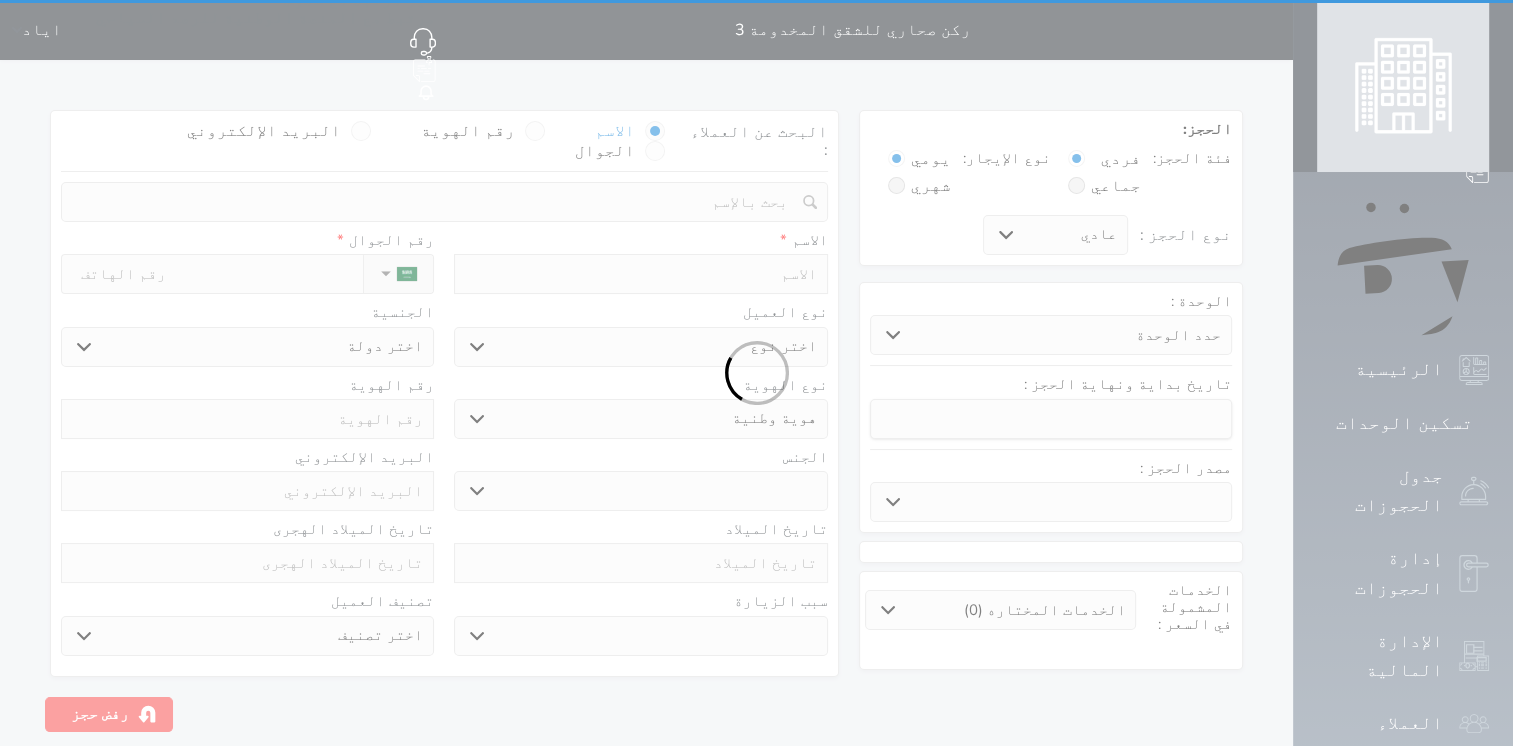 select 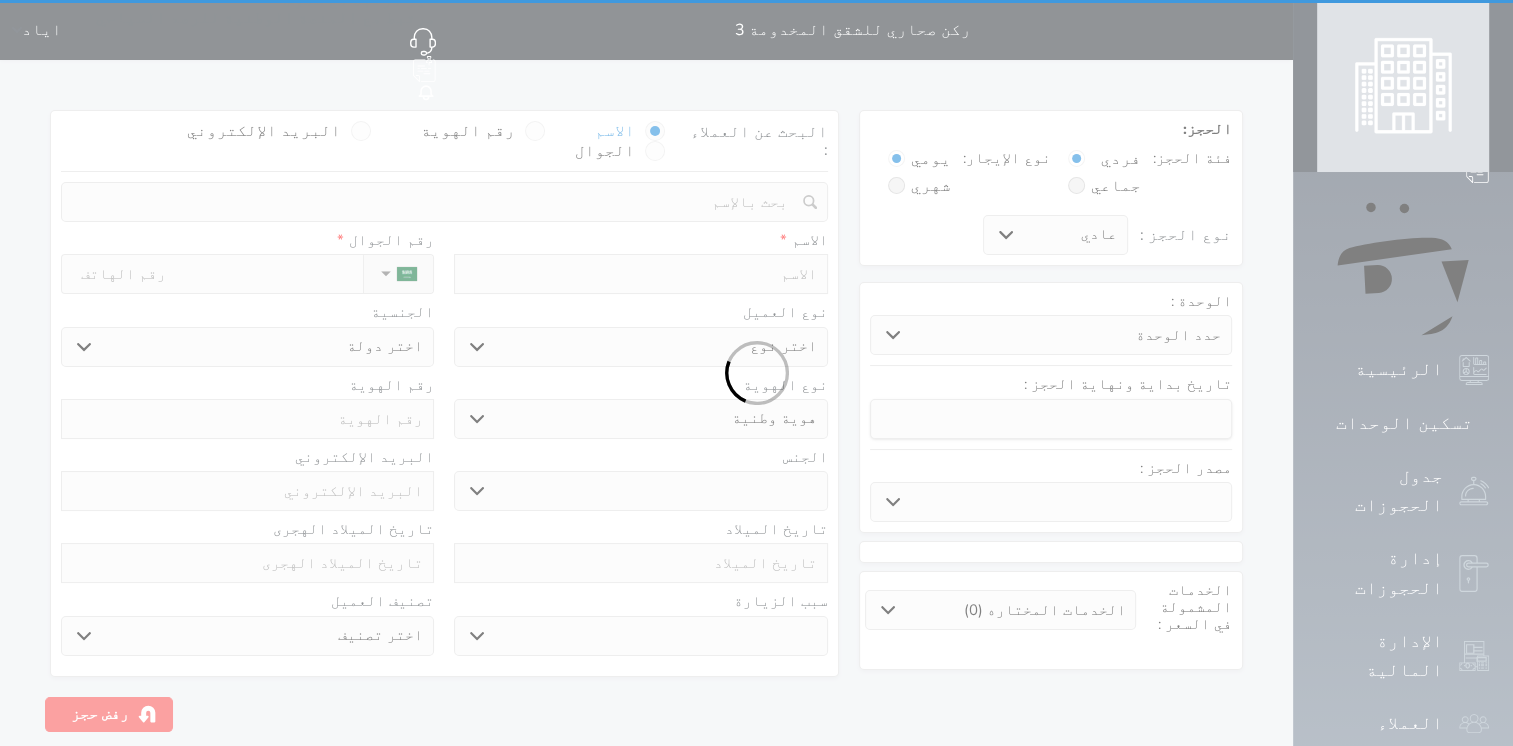 select 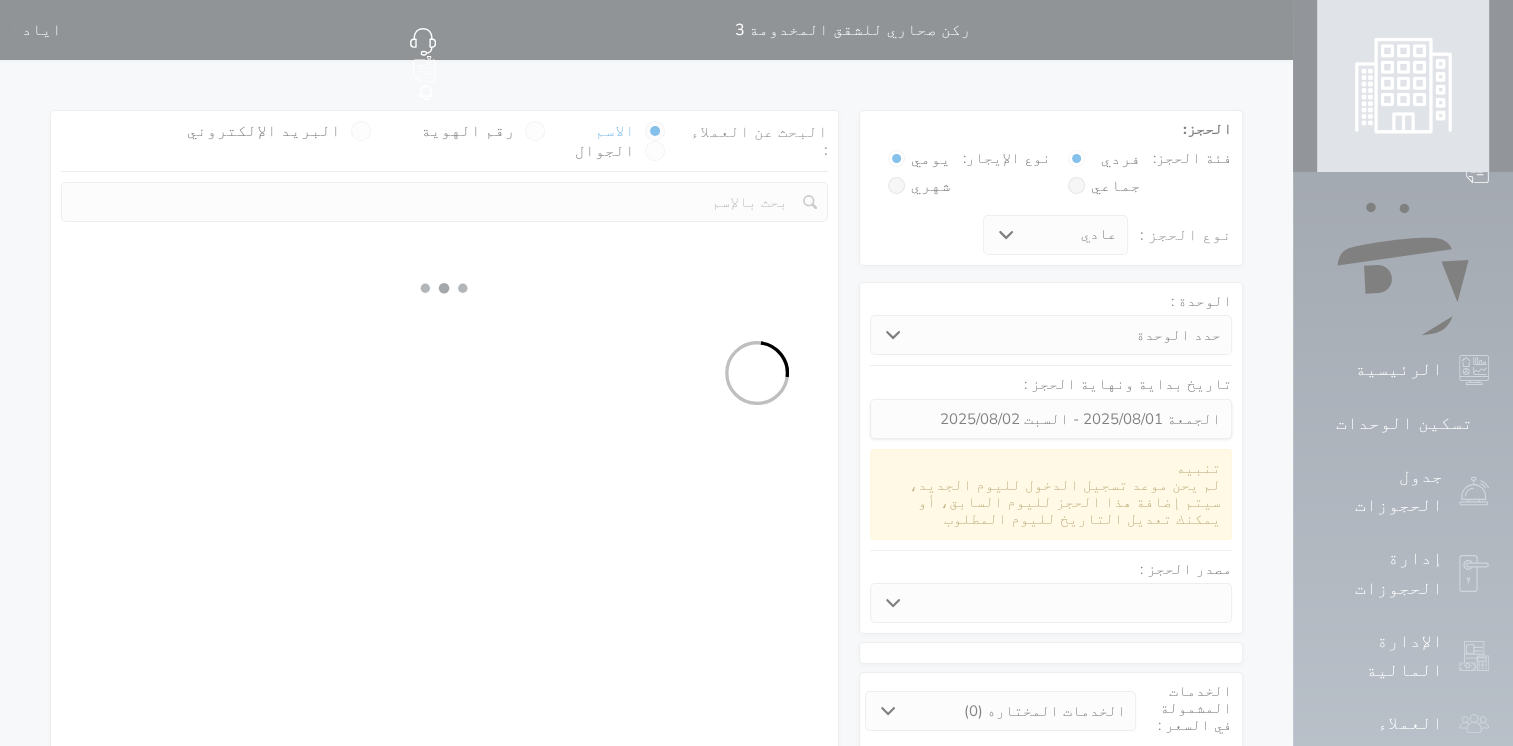 select 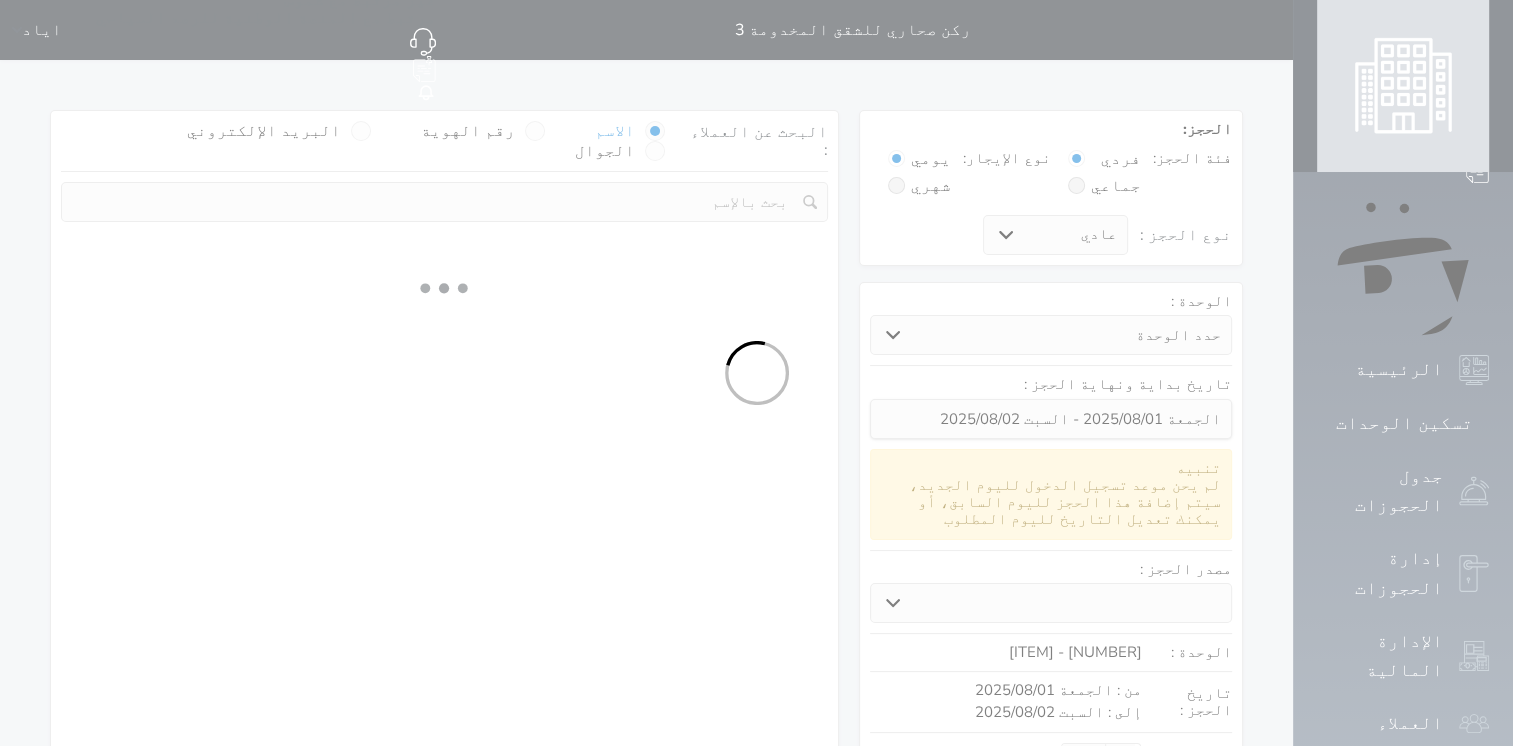 select on "1" 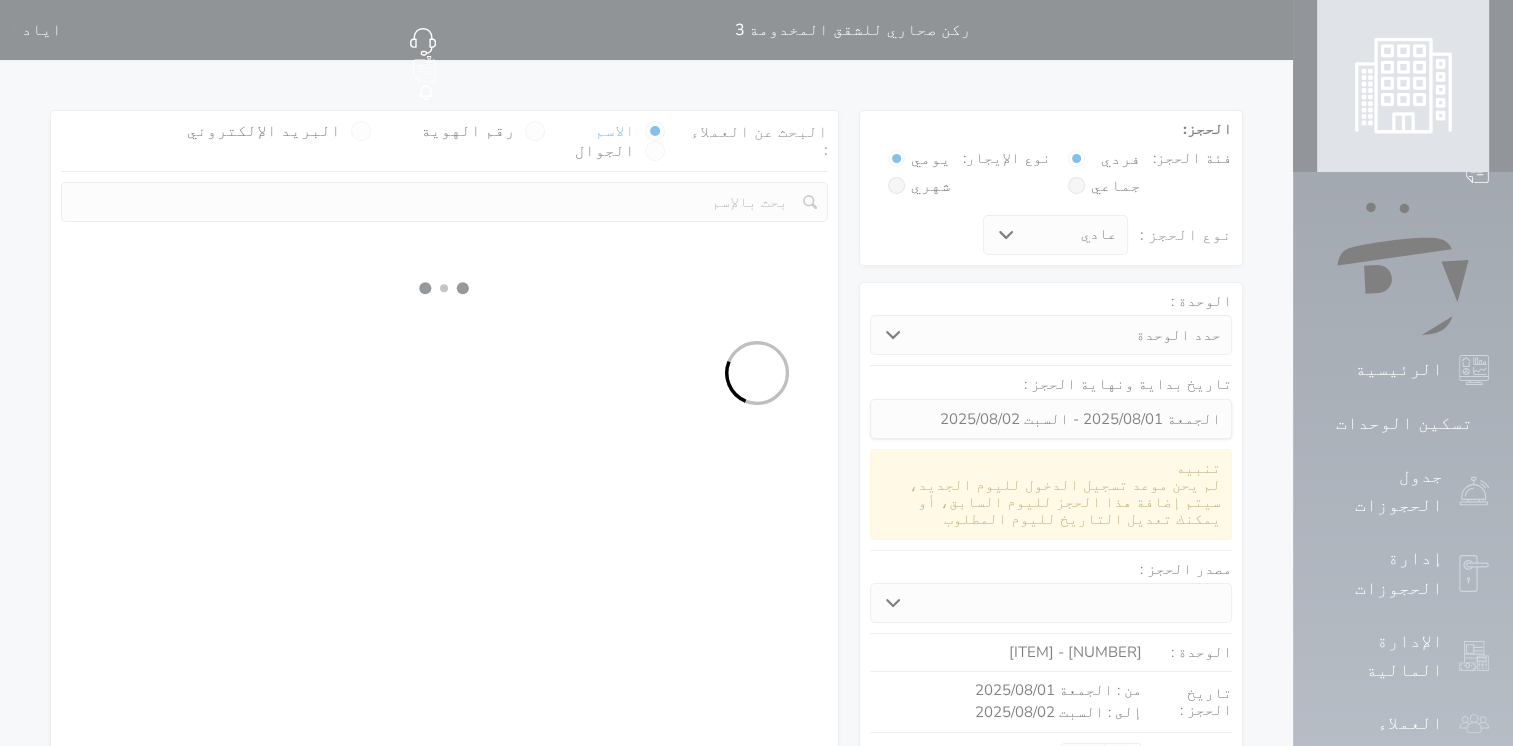 select on "113" 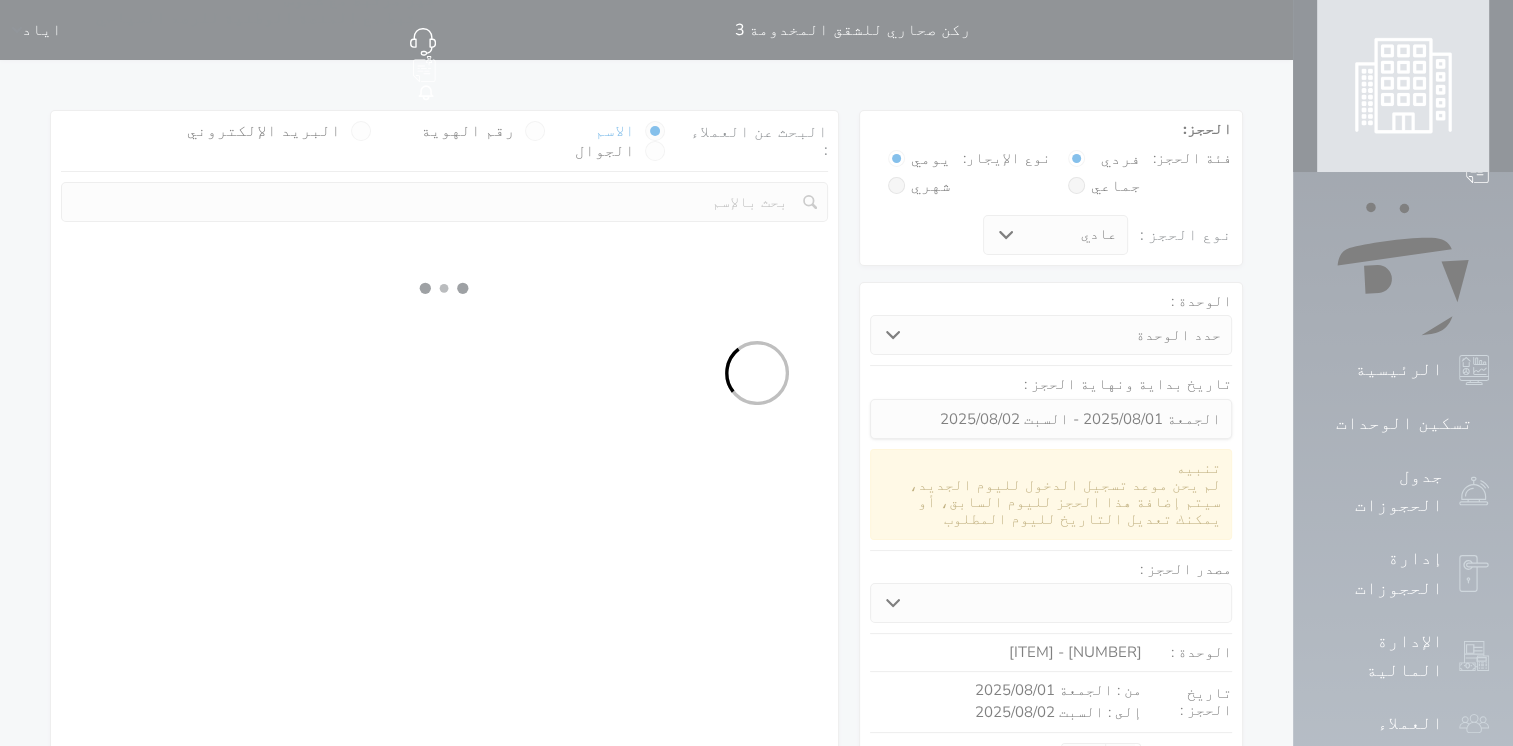 select on "1" 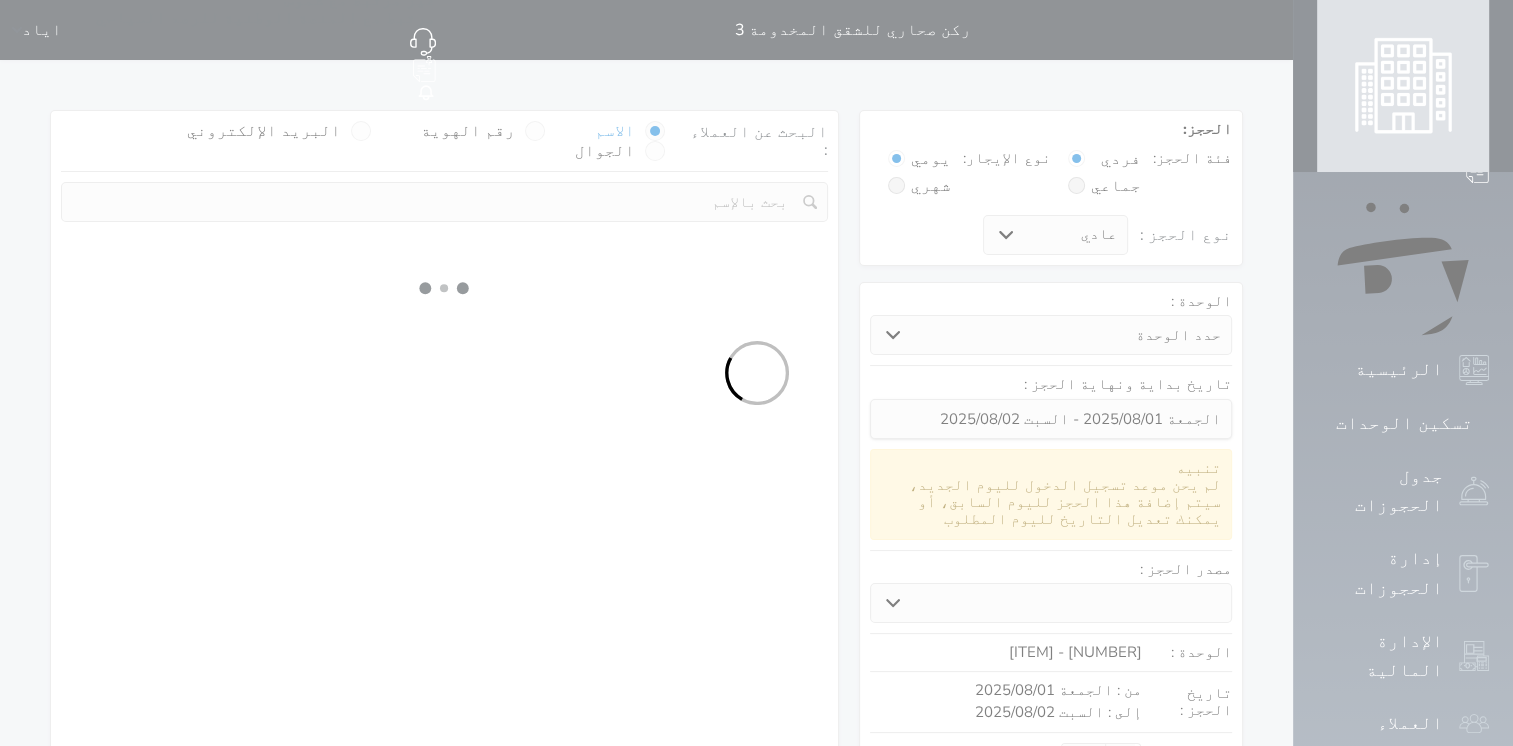 select 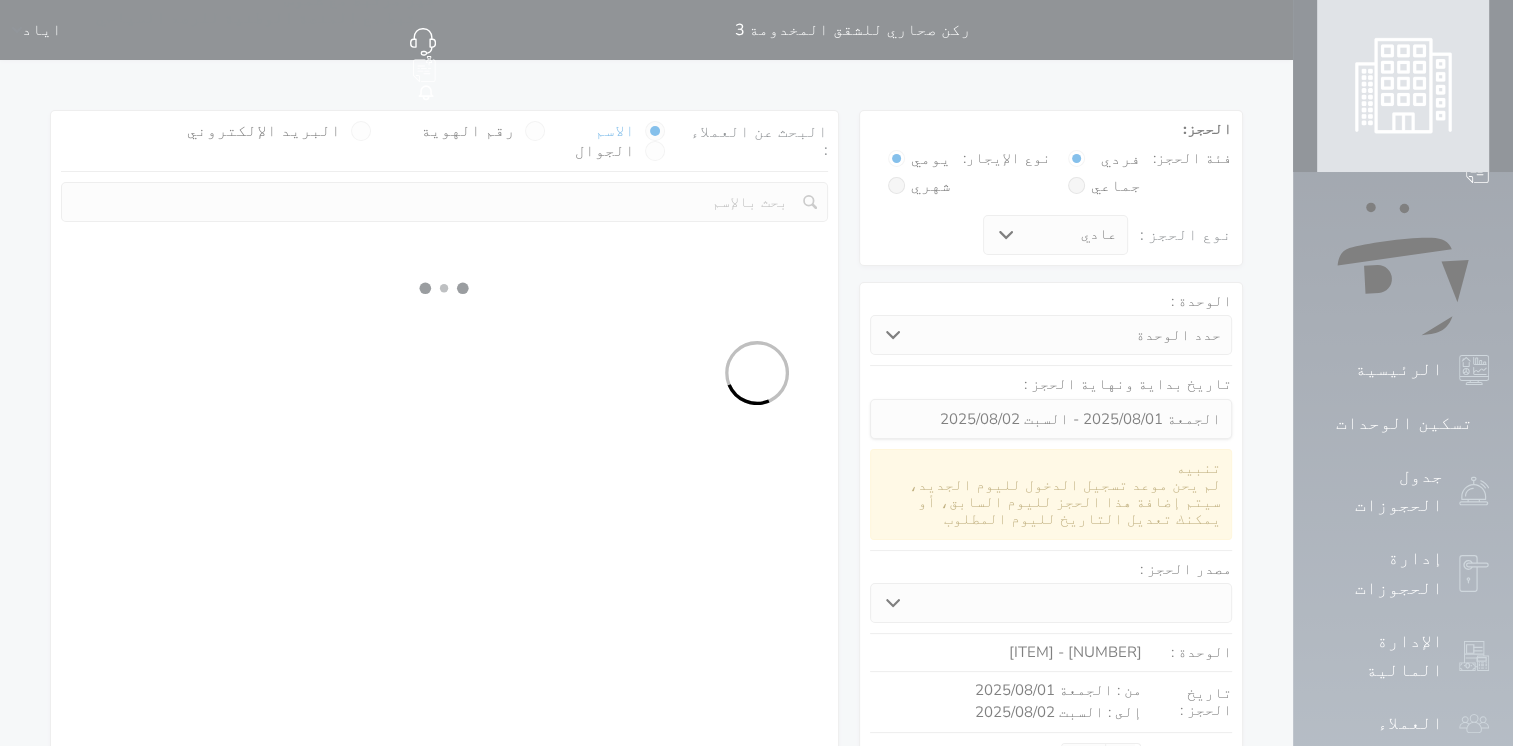 select on "7" 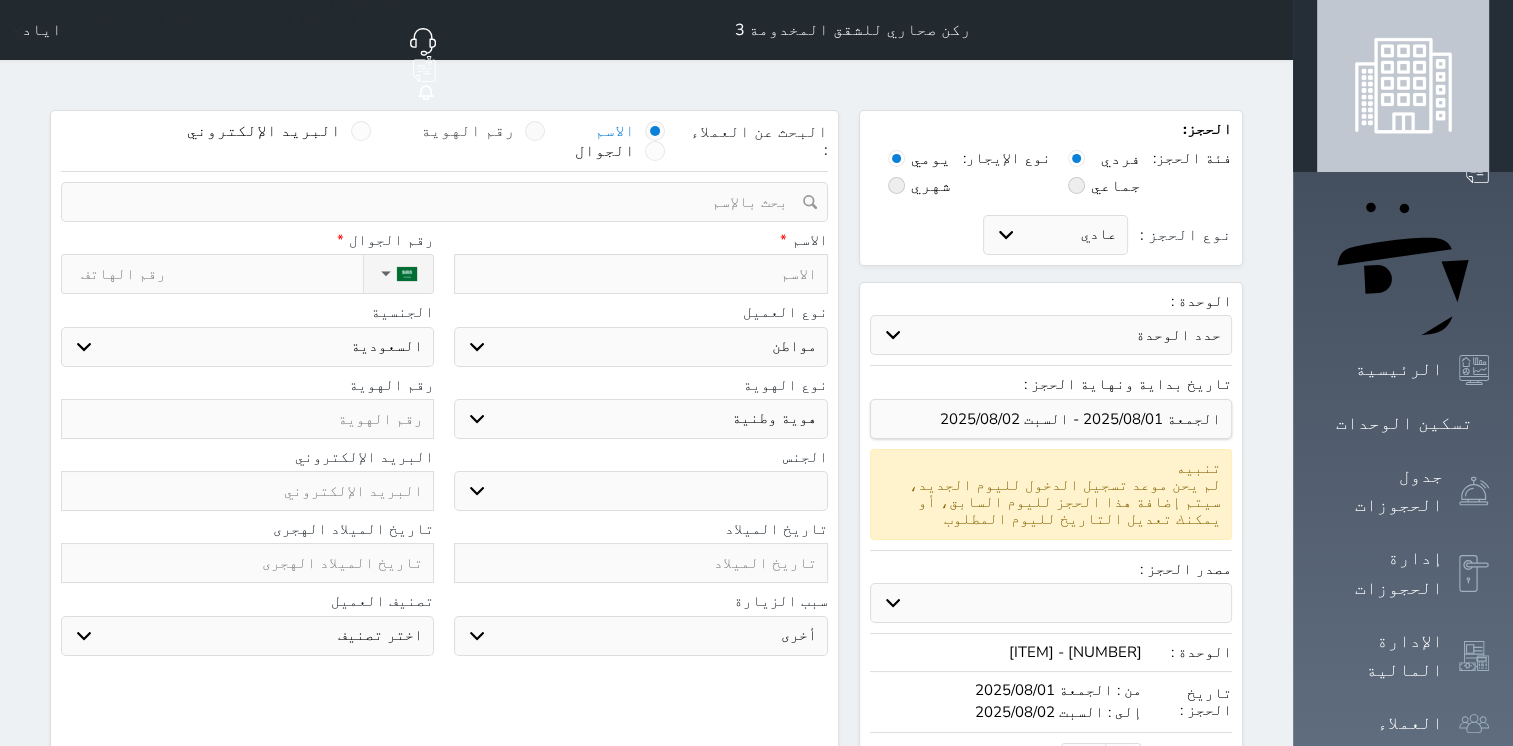 click at bounding box center [535, 131] 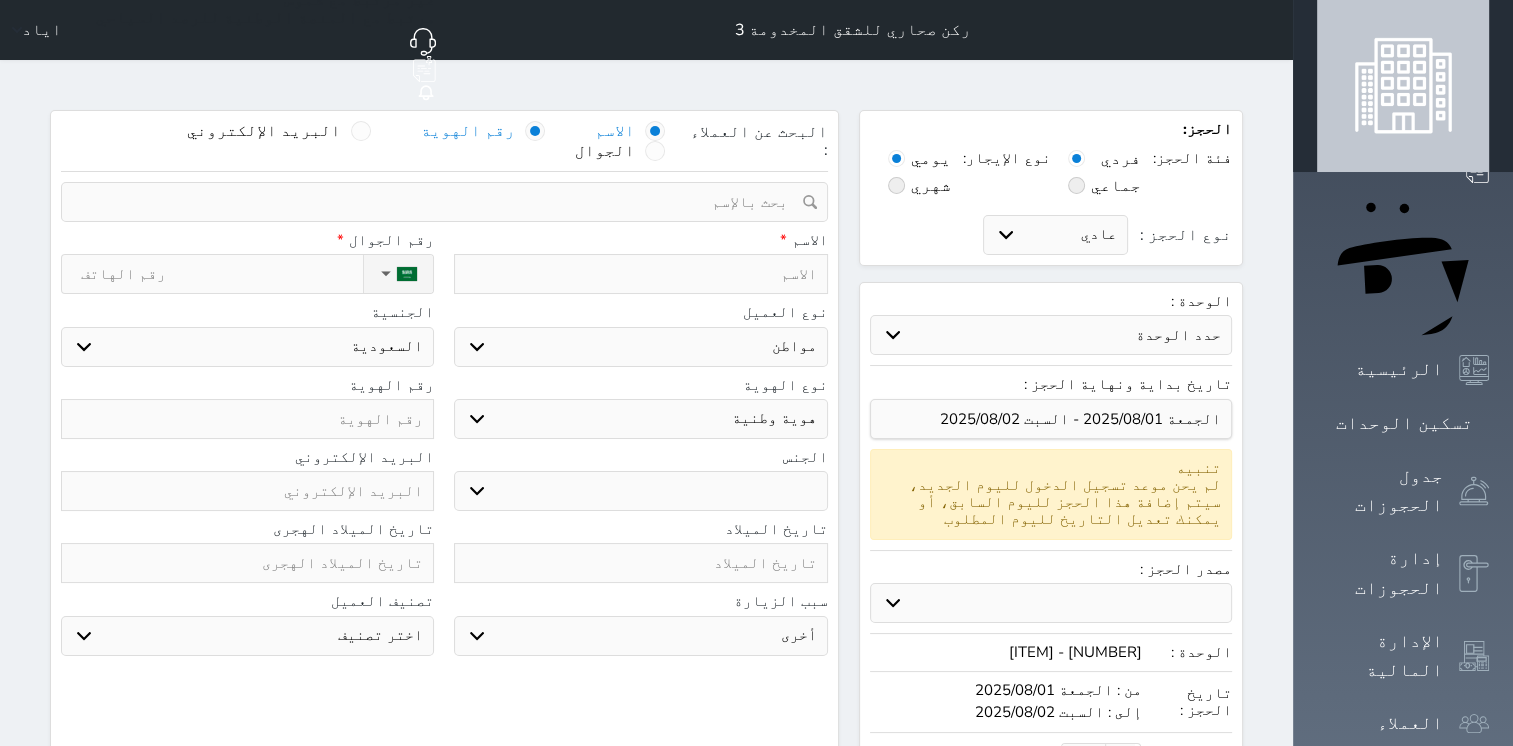 select 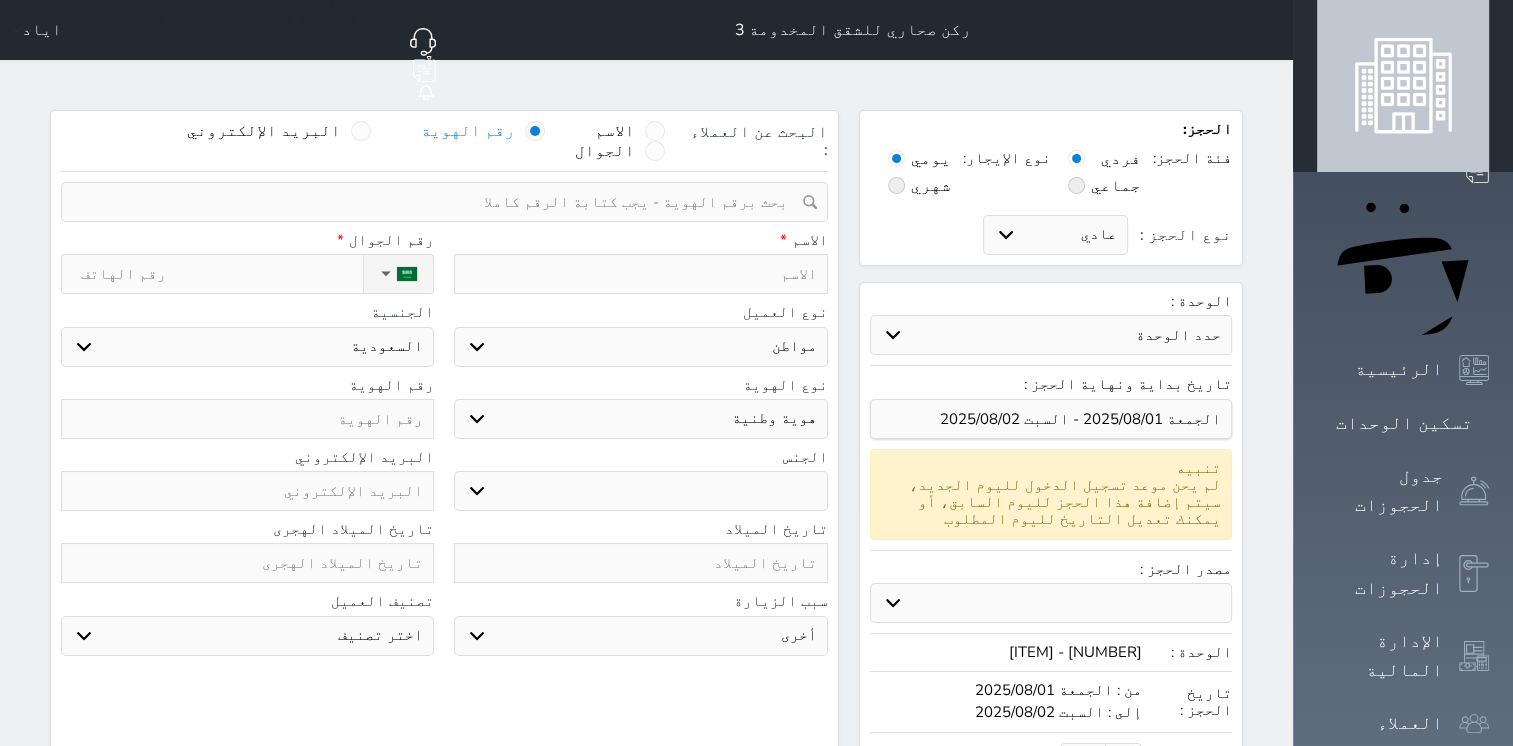 click at bounding box center [437, 202] 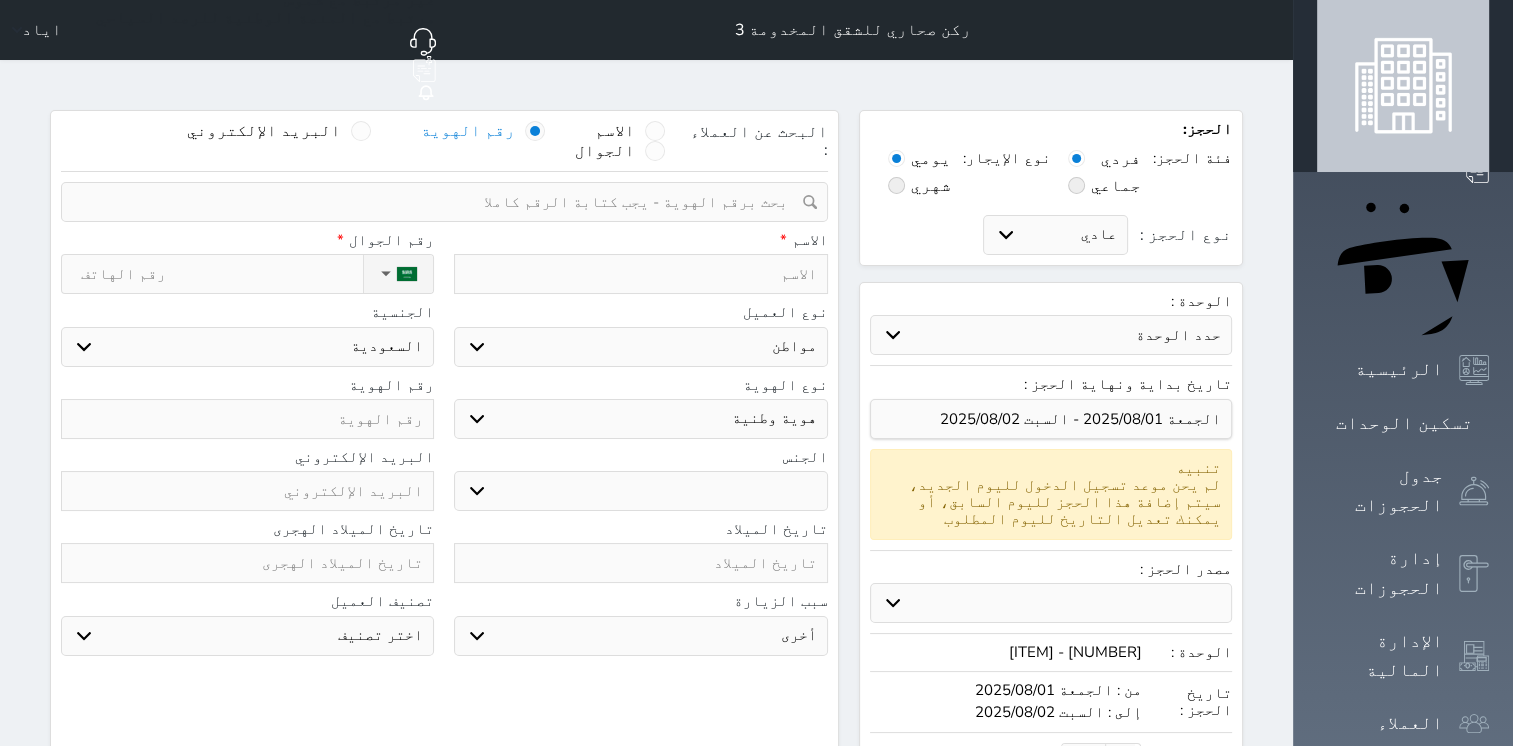 click at bounding box center [437, 202] 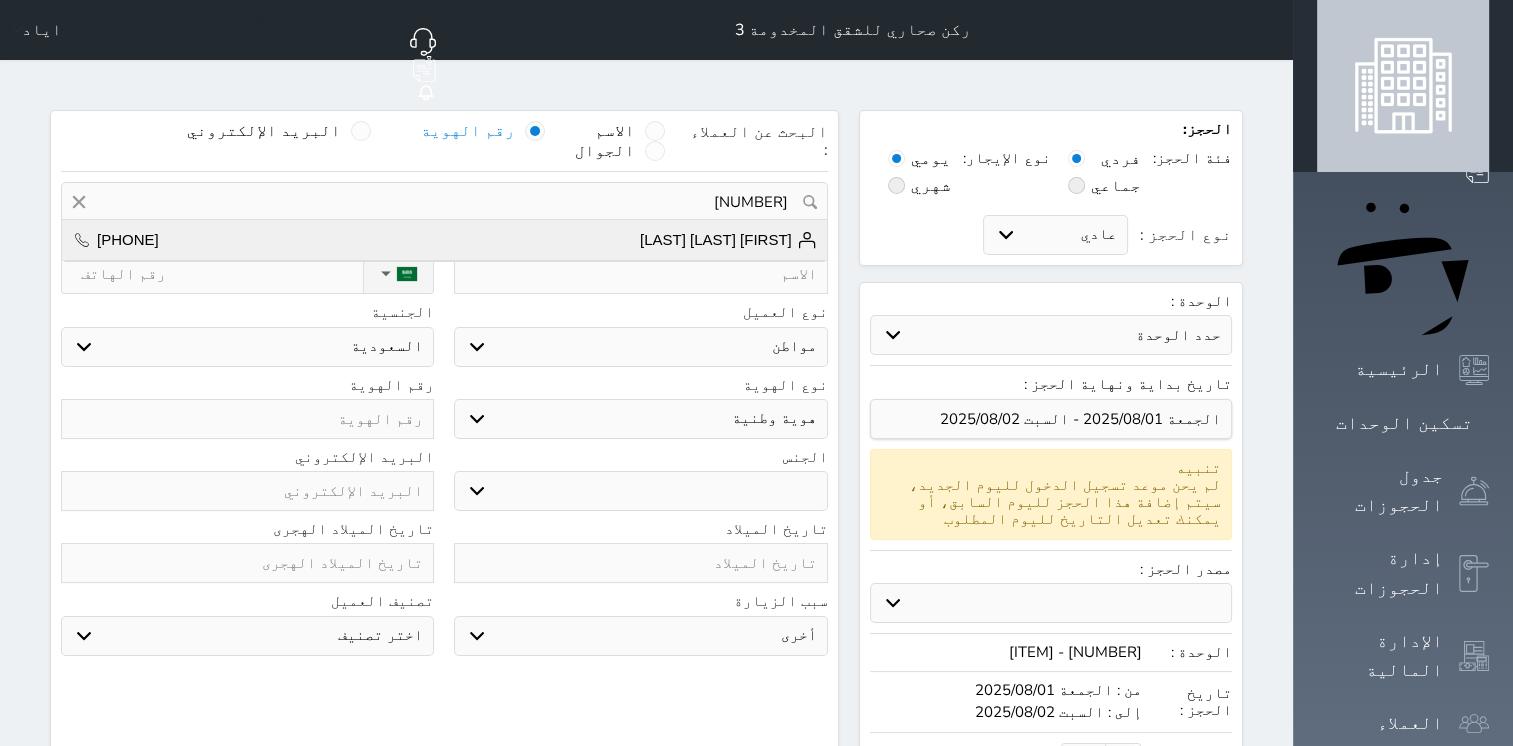 click on "[FIRST] [LAST] [LAST]" at bounding box center (728, 240) 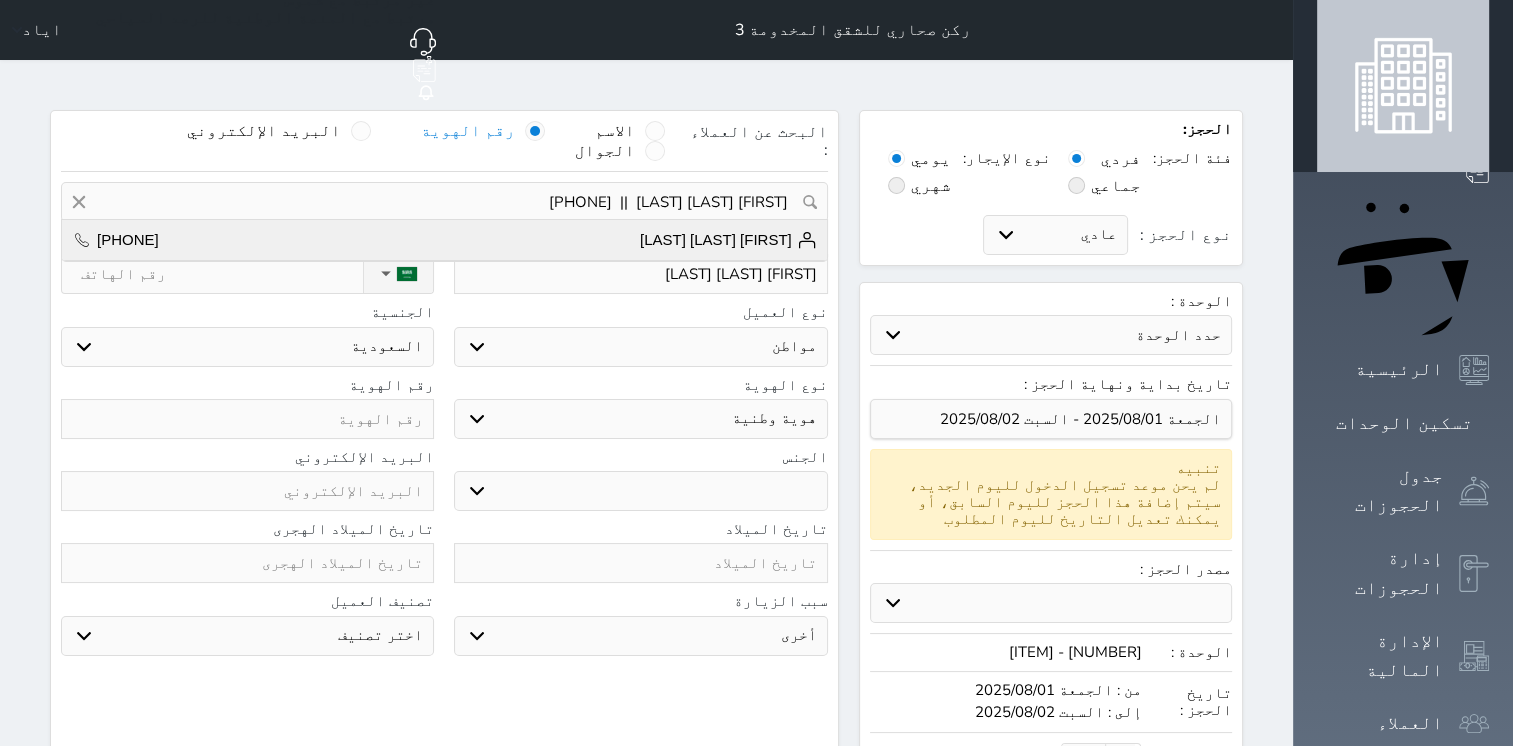 type on "[PHONE]" 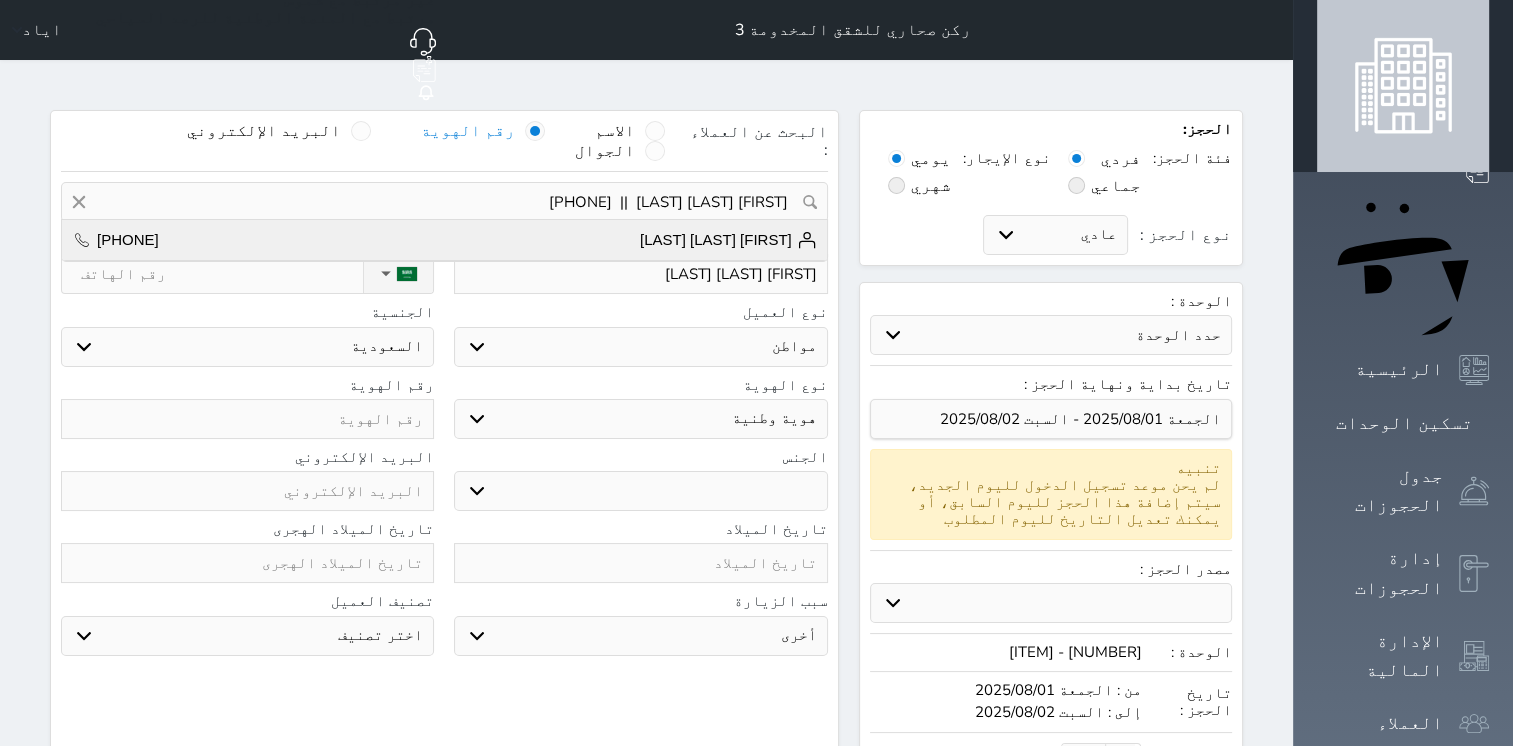 type on "[NUMBER]" 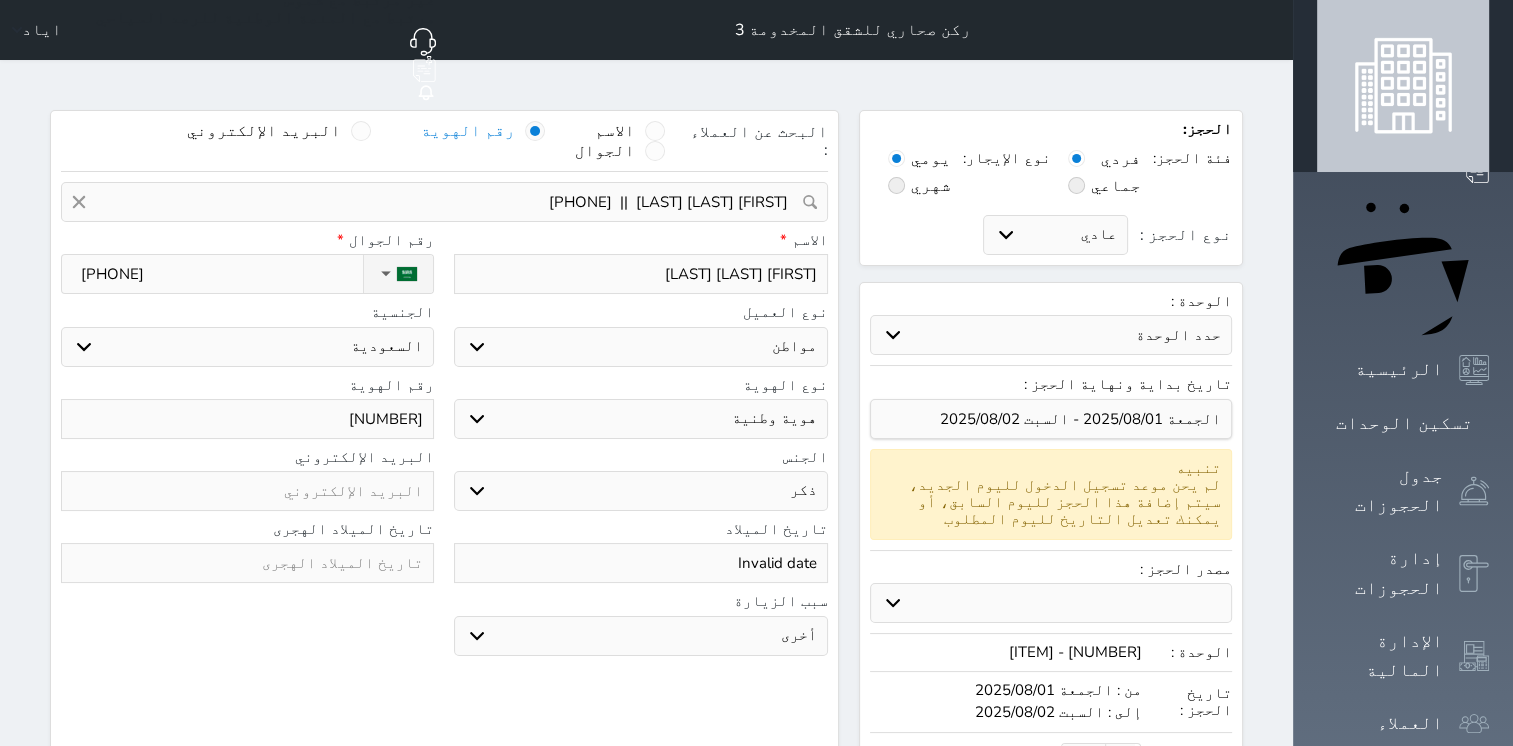 click on "الاسم *" at bounding box center [640, 240] 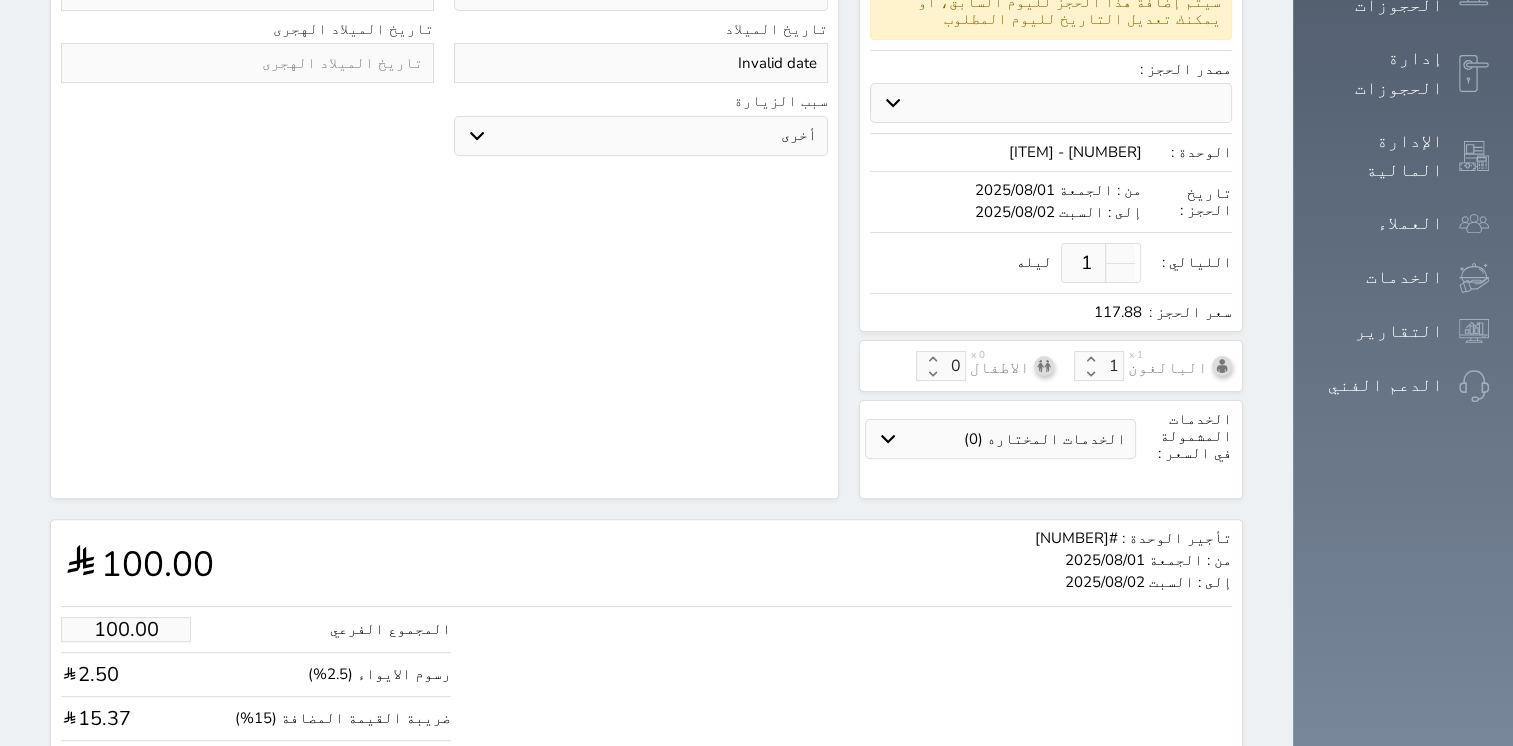 scroll, scrollTop: 559, scrollLeft: 0, axis: vertical 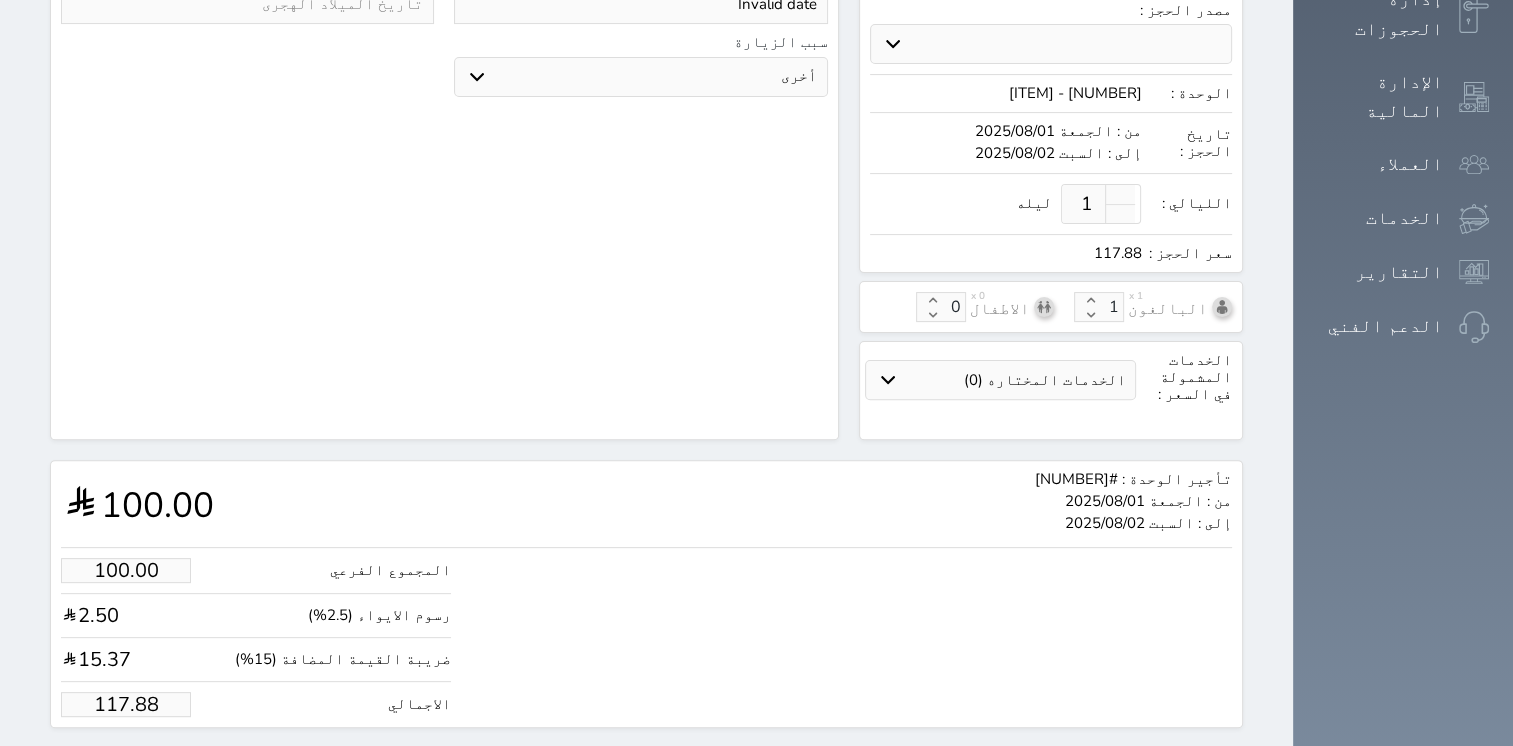 click on "117.88" at bounding box center (126, 704) 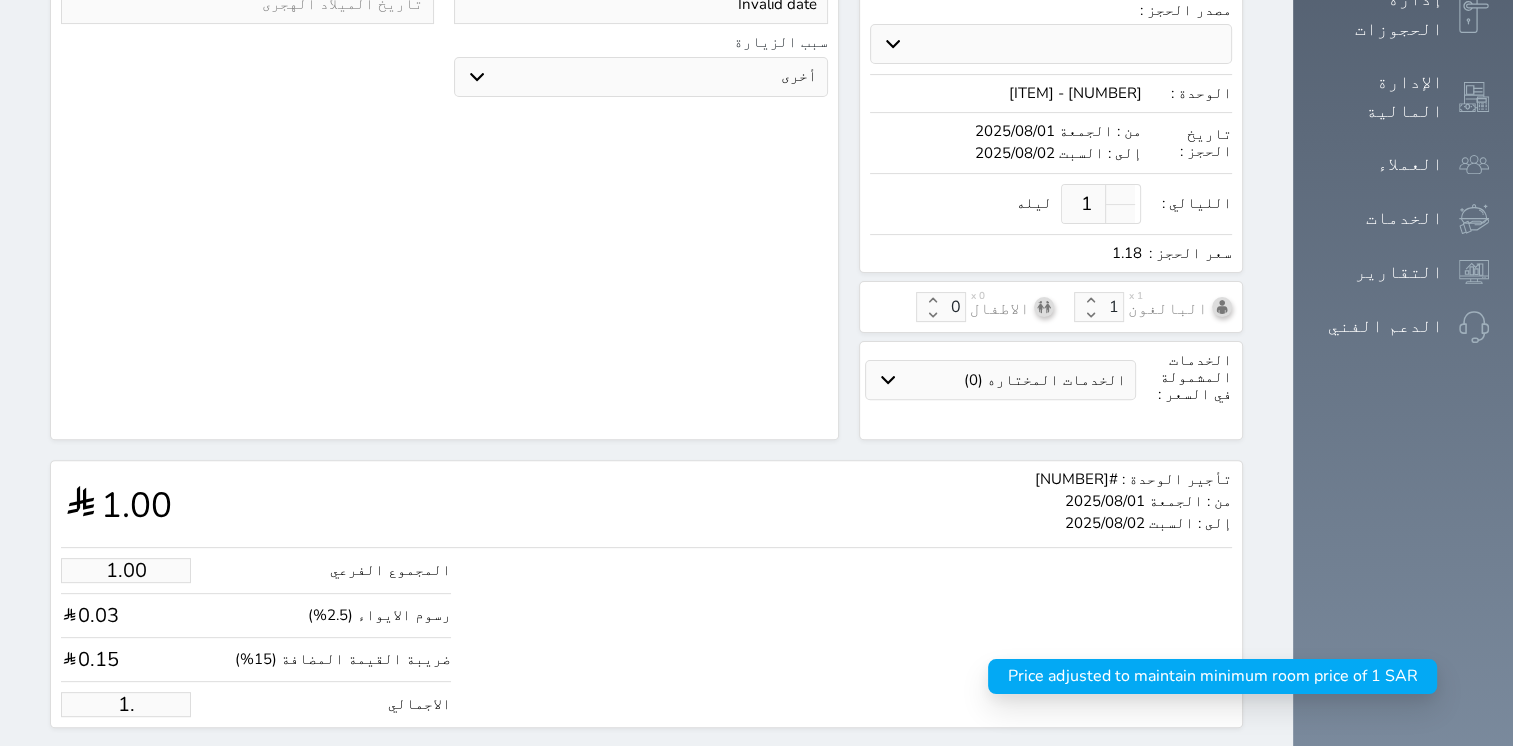 type on "1" 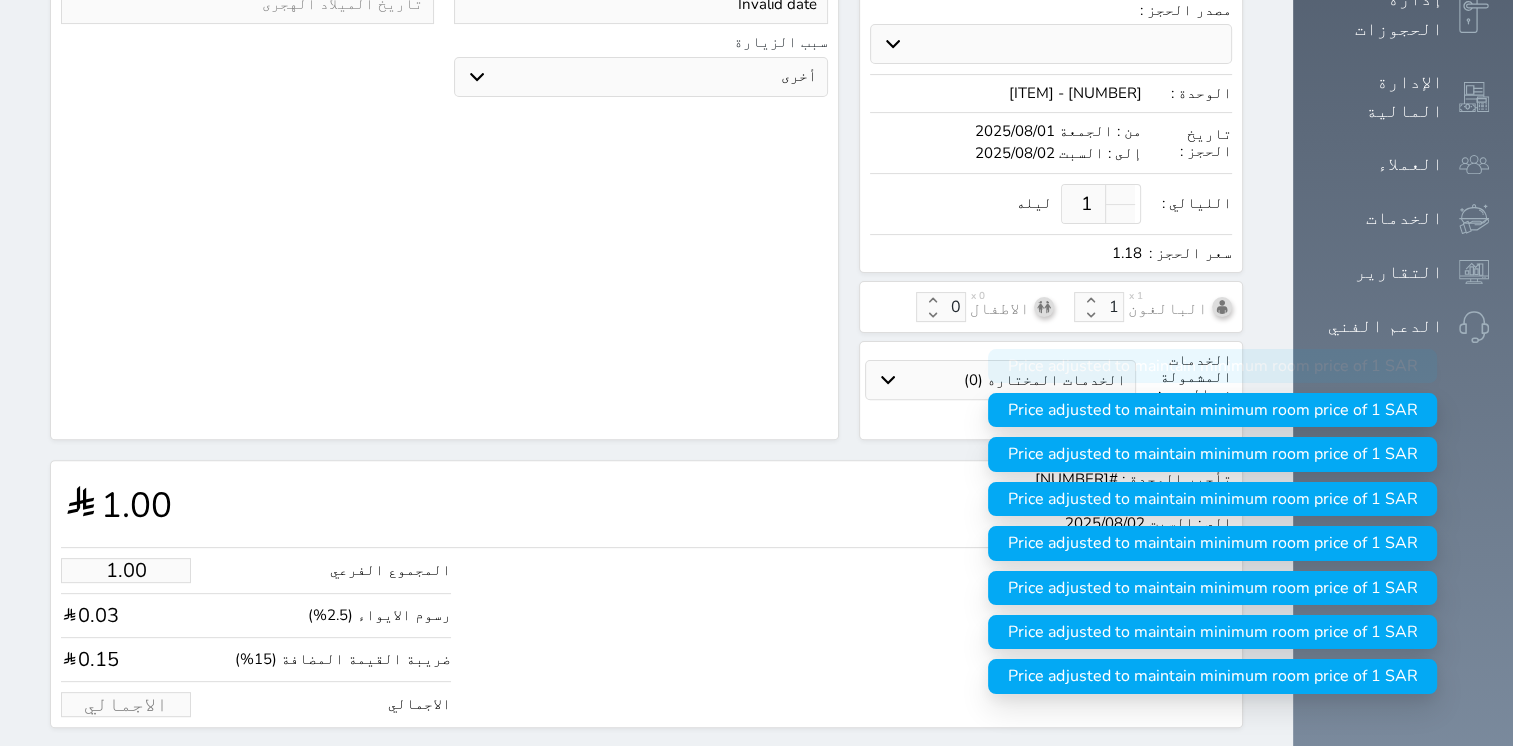 type on "1" 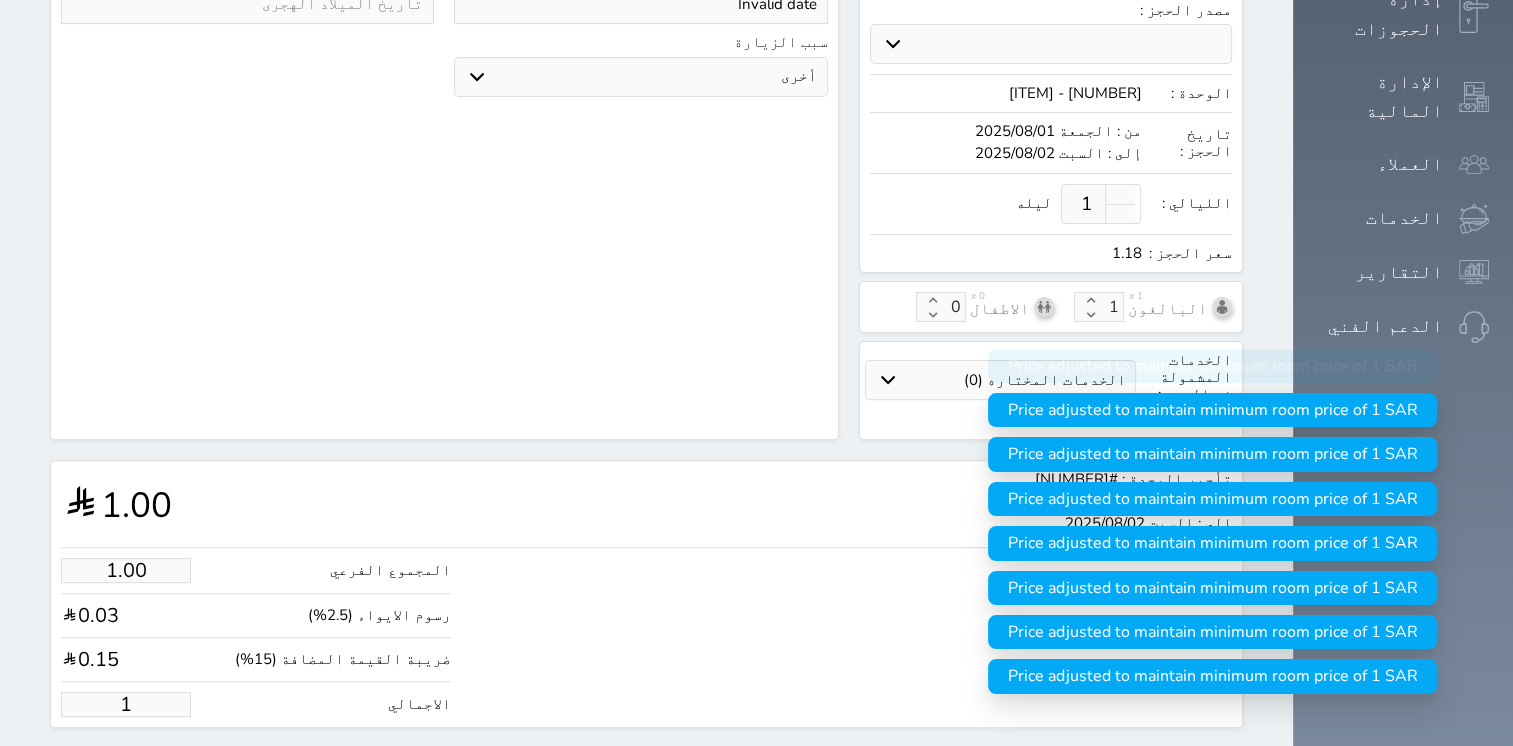 type on "12.73" 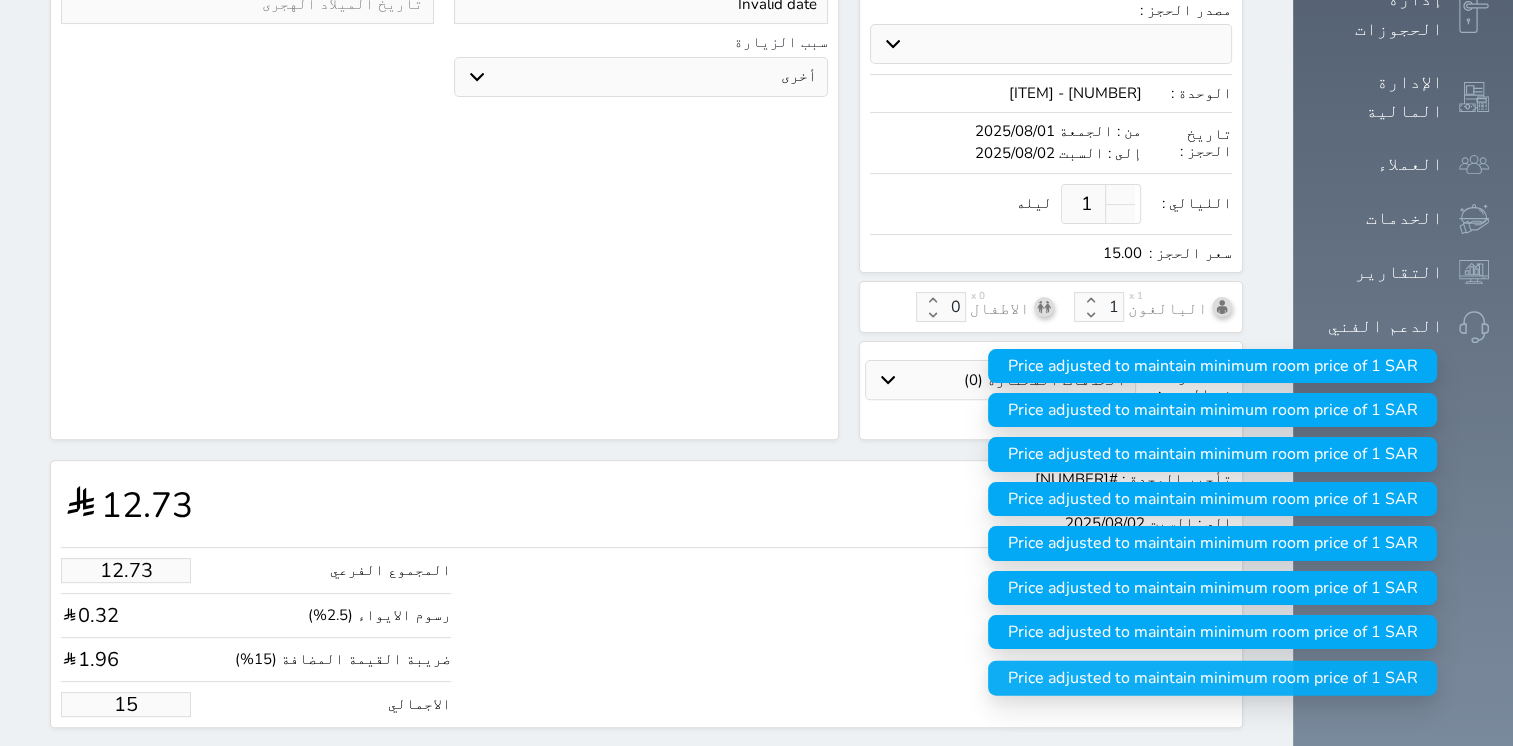 type on "127.25" 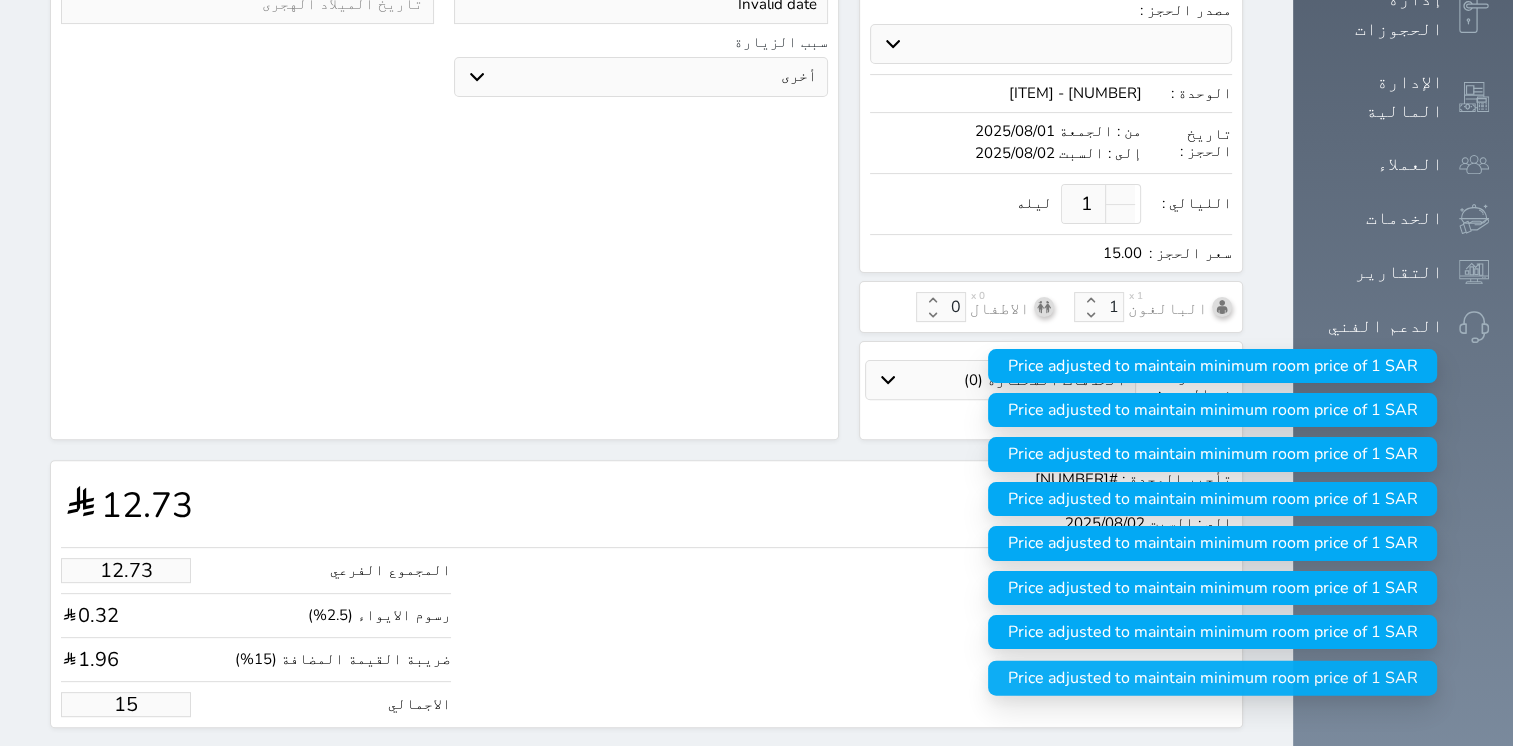 type on "150" 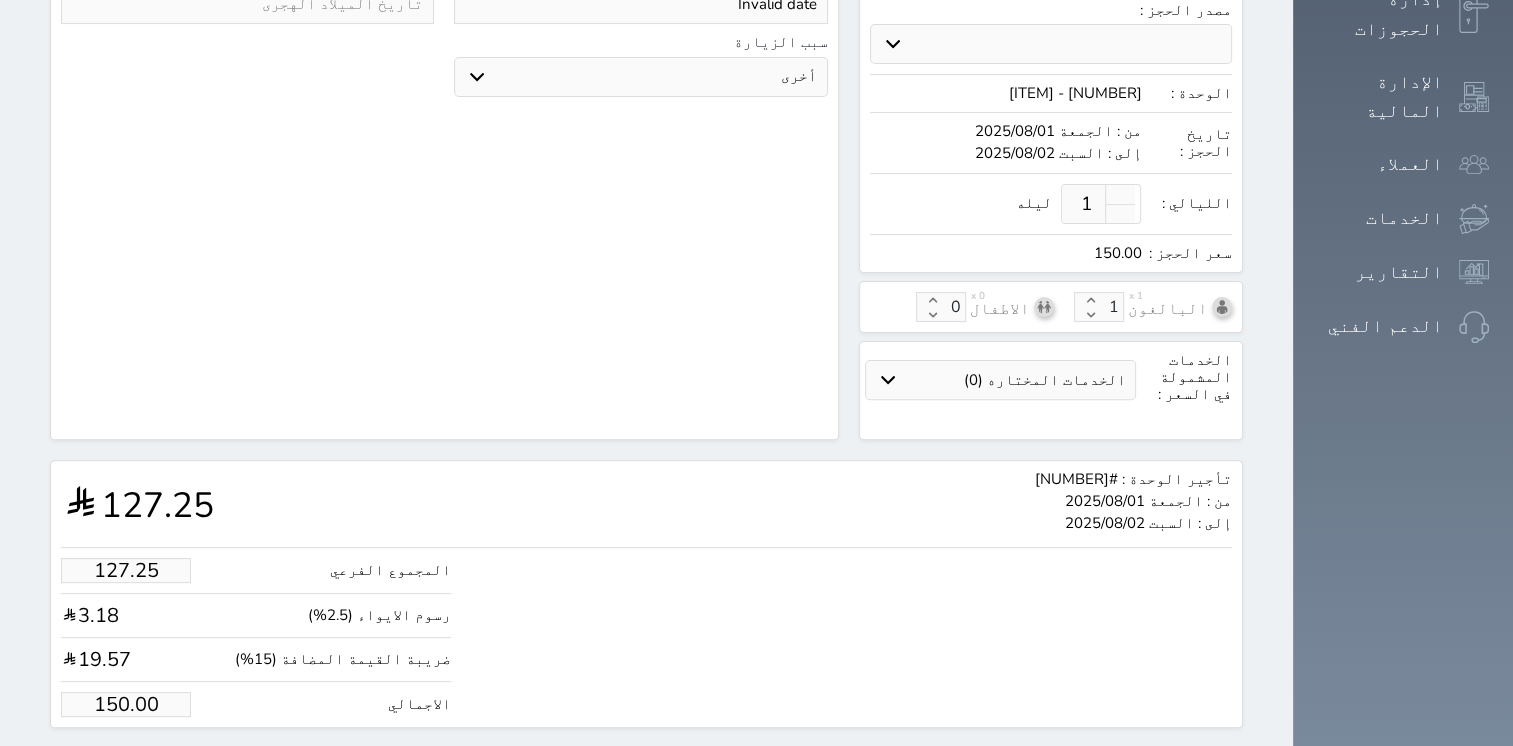 click on "حجز" at bounding box center [164, 765] 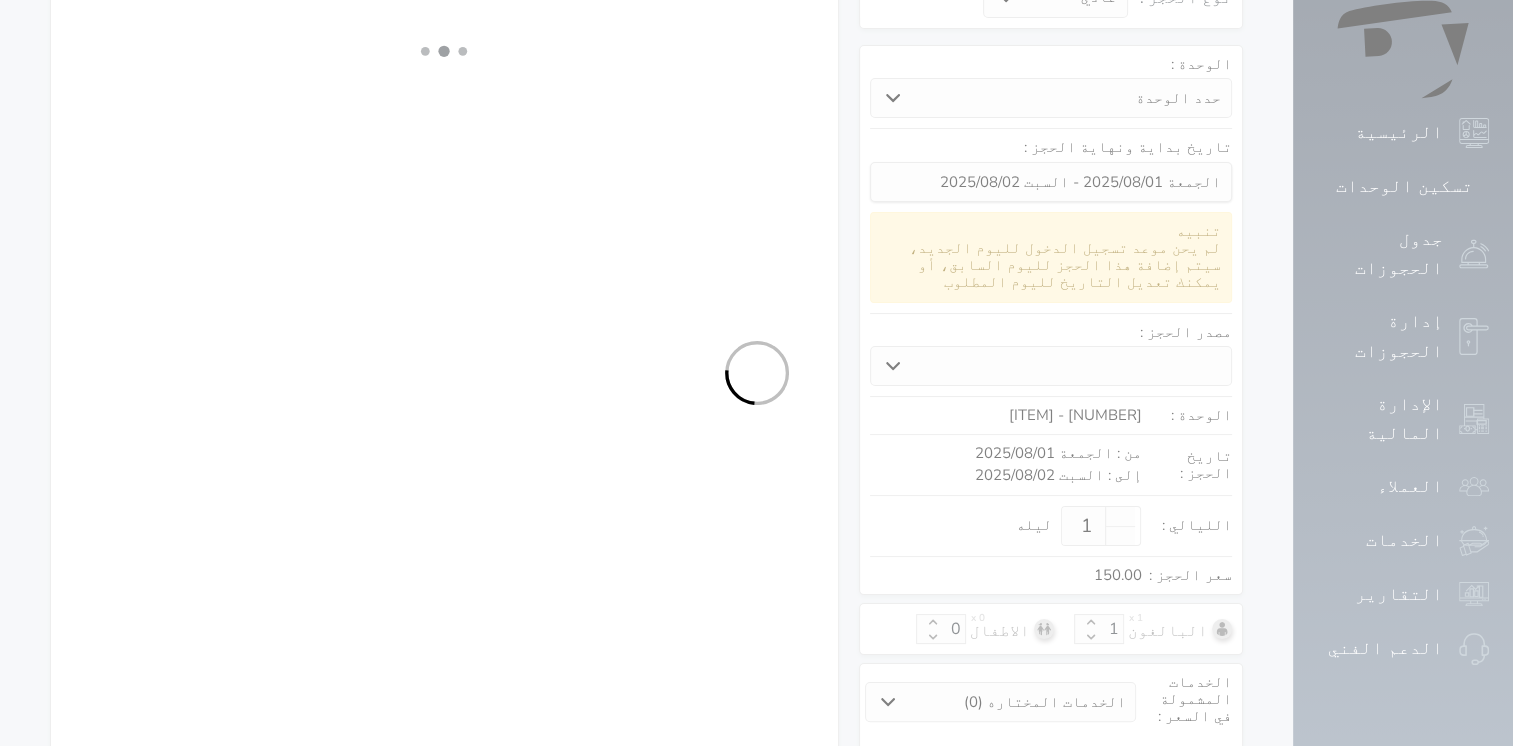 select on "1" 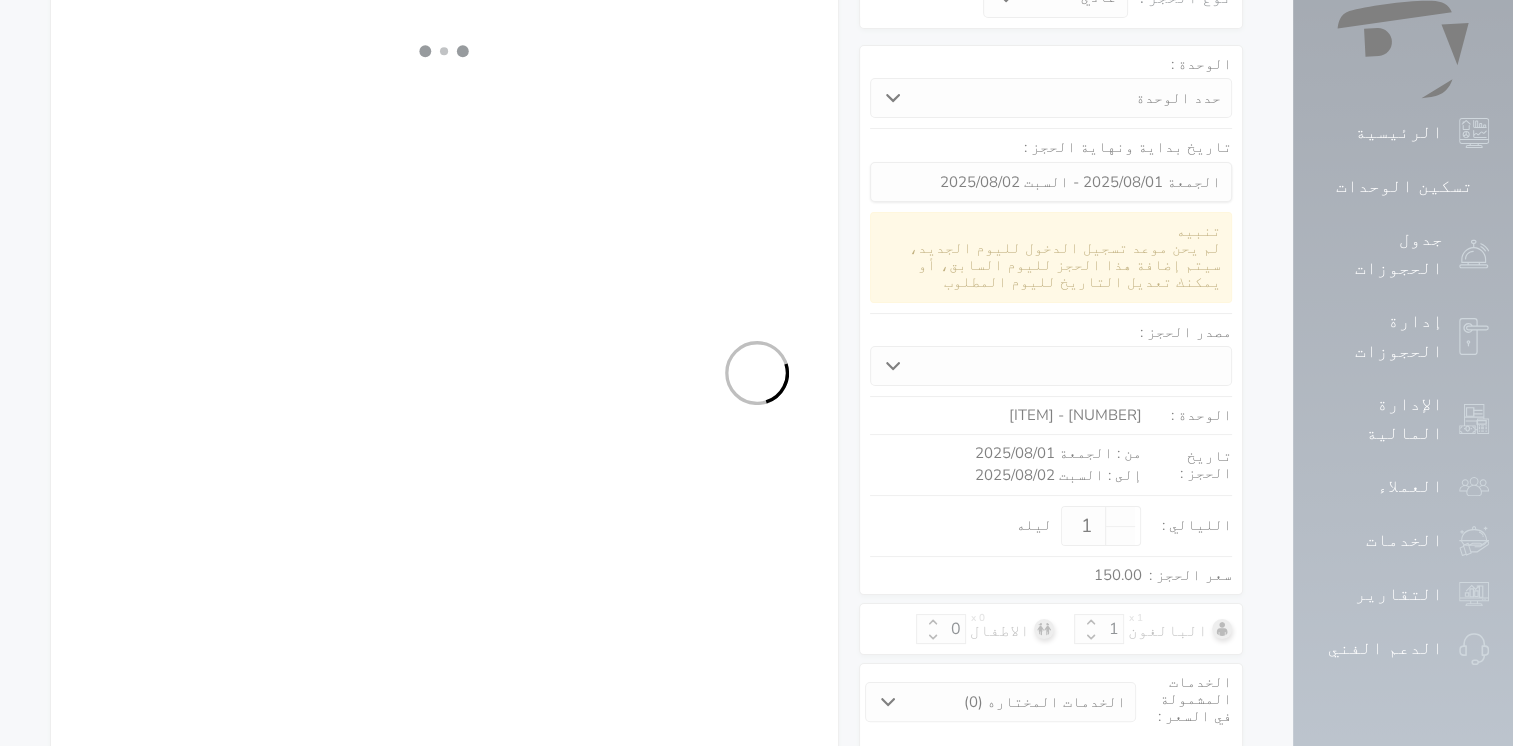 select on "113" 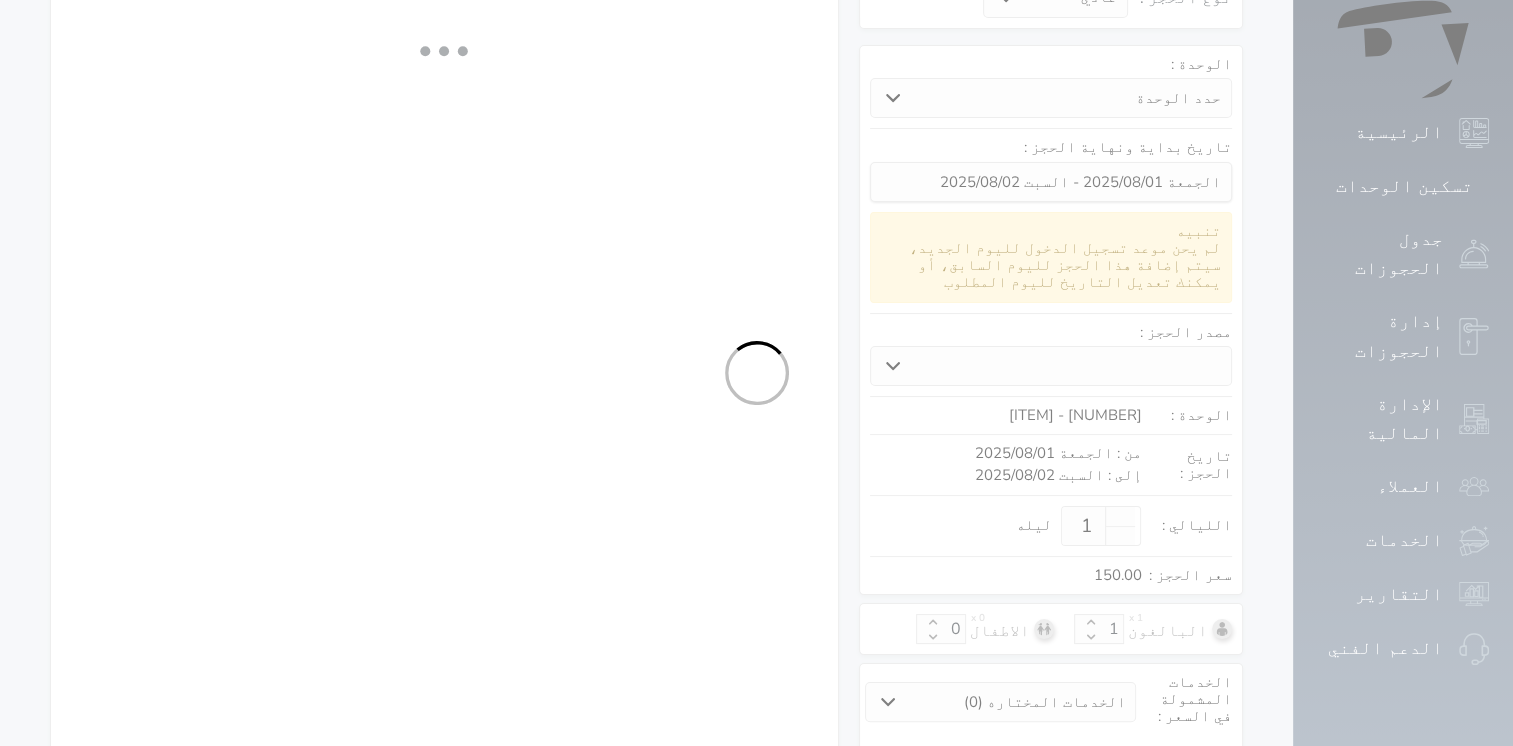 select on "1" 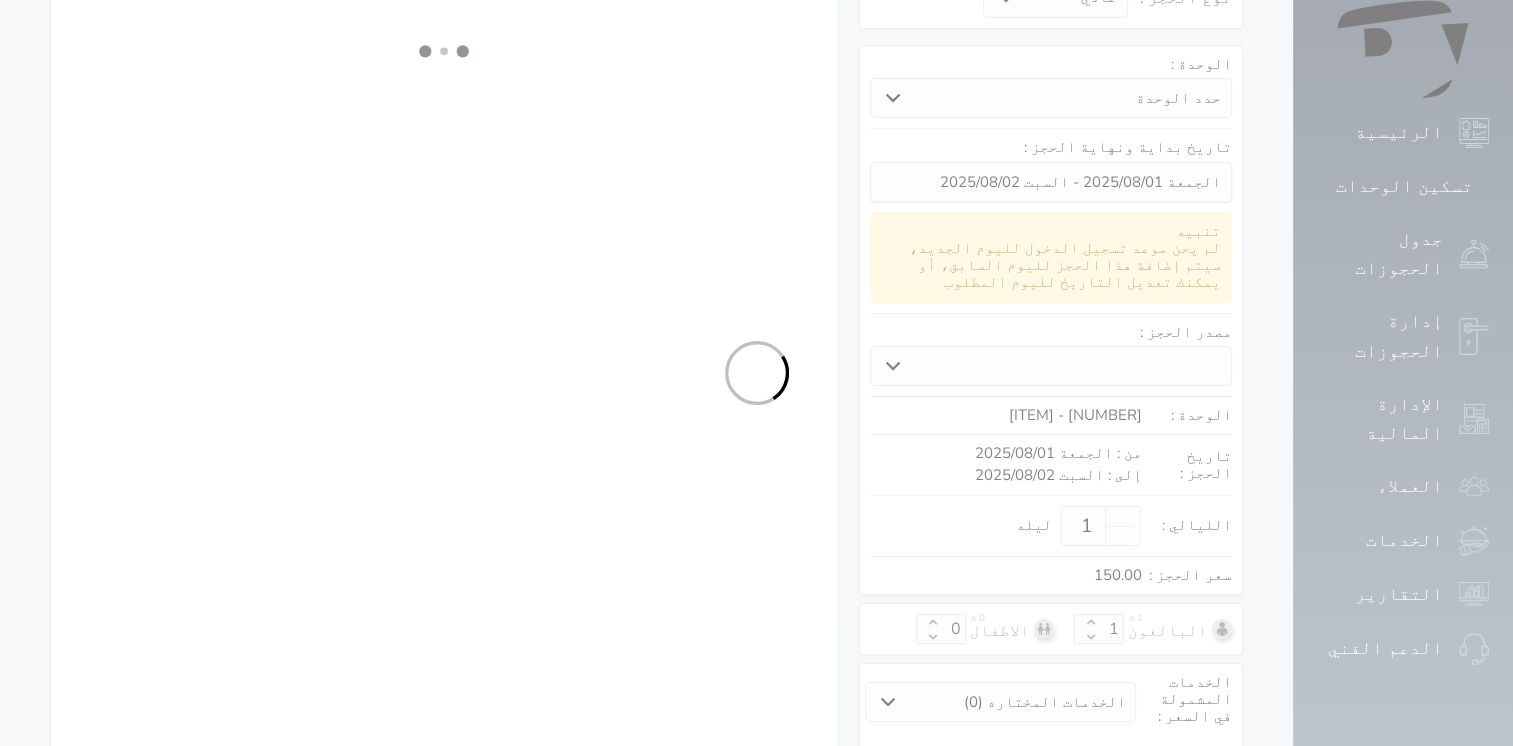 select on "7" 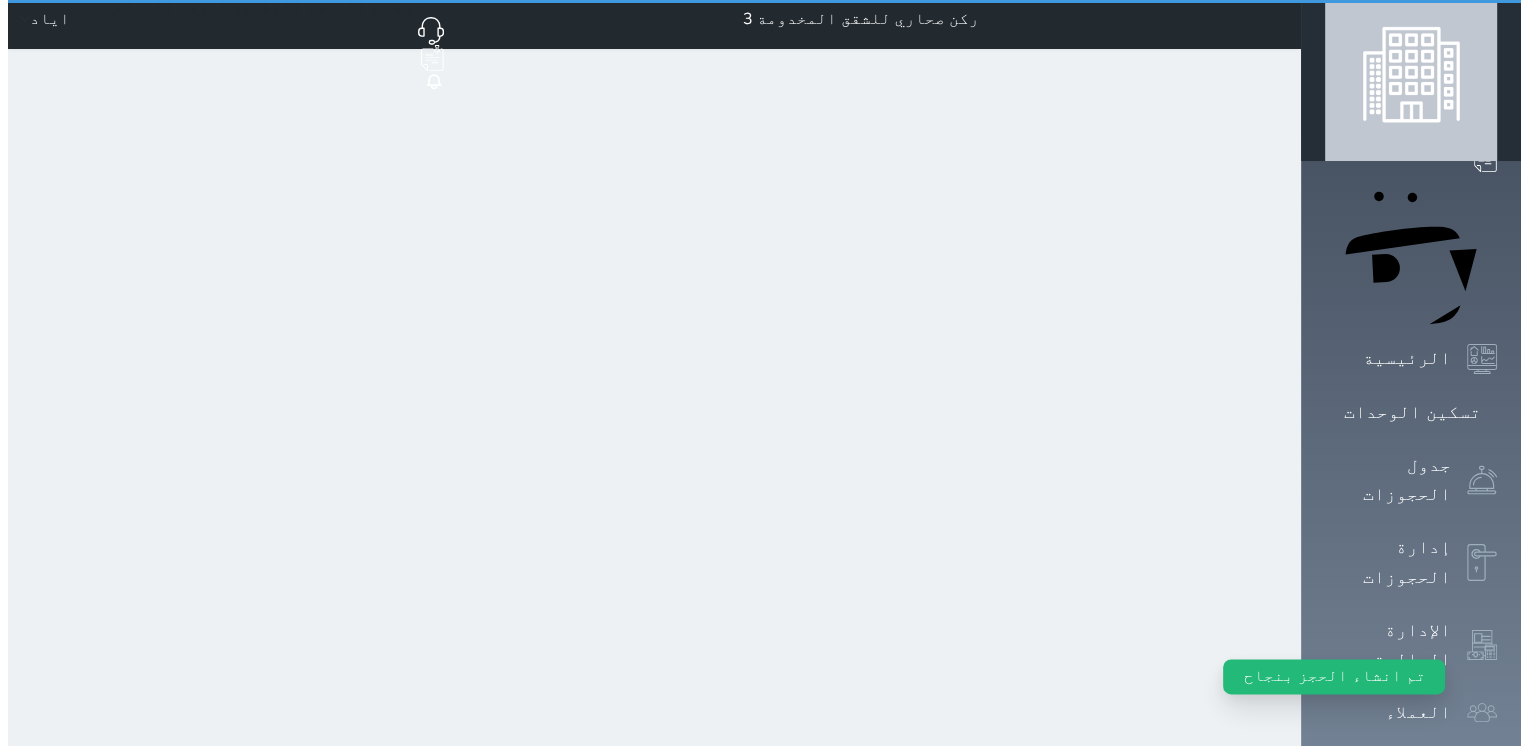 scroll, scrollTop: 0, scrollLeft: 0, axis: both 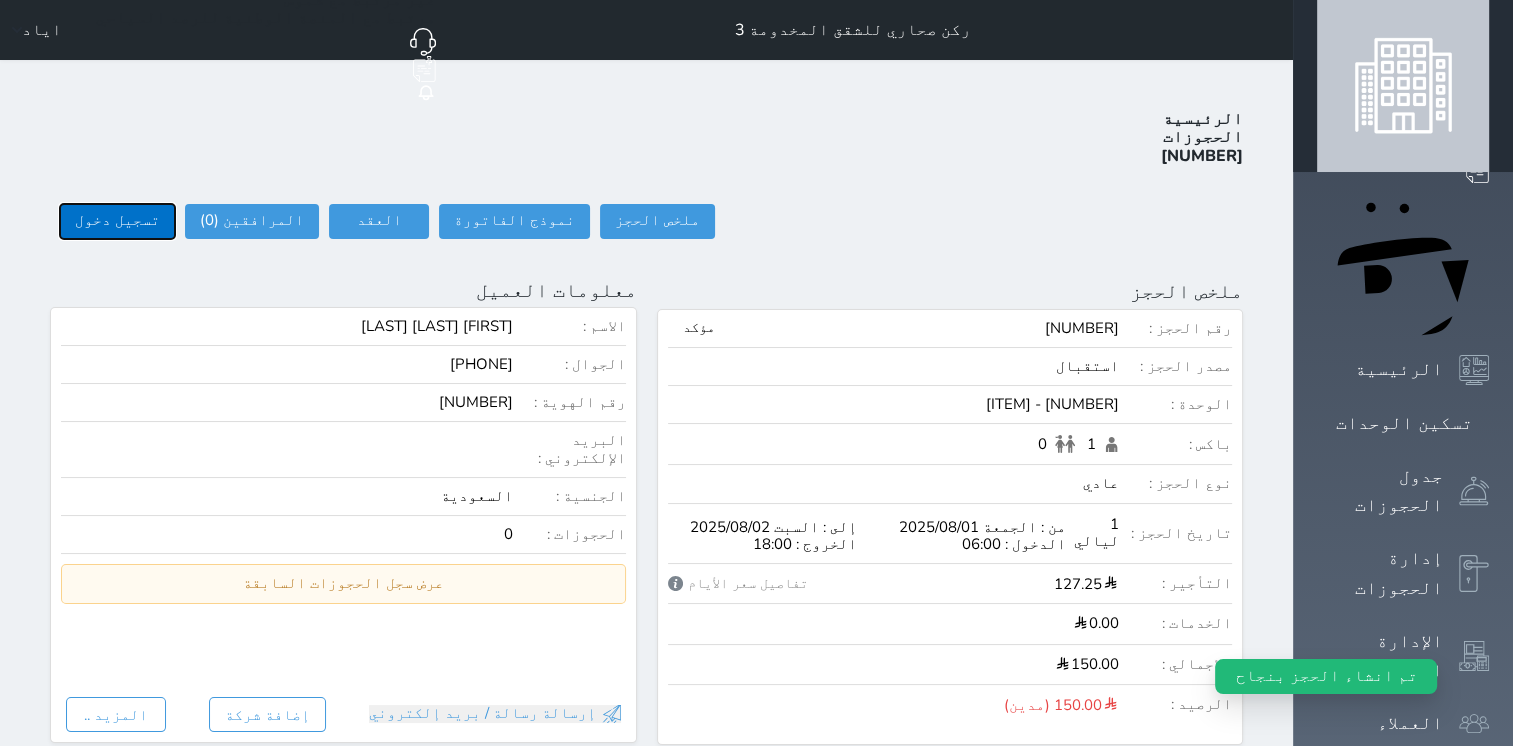 click on "تسجيل دخول" at bounding box center (117, 221) 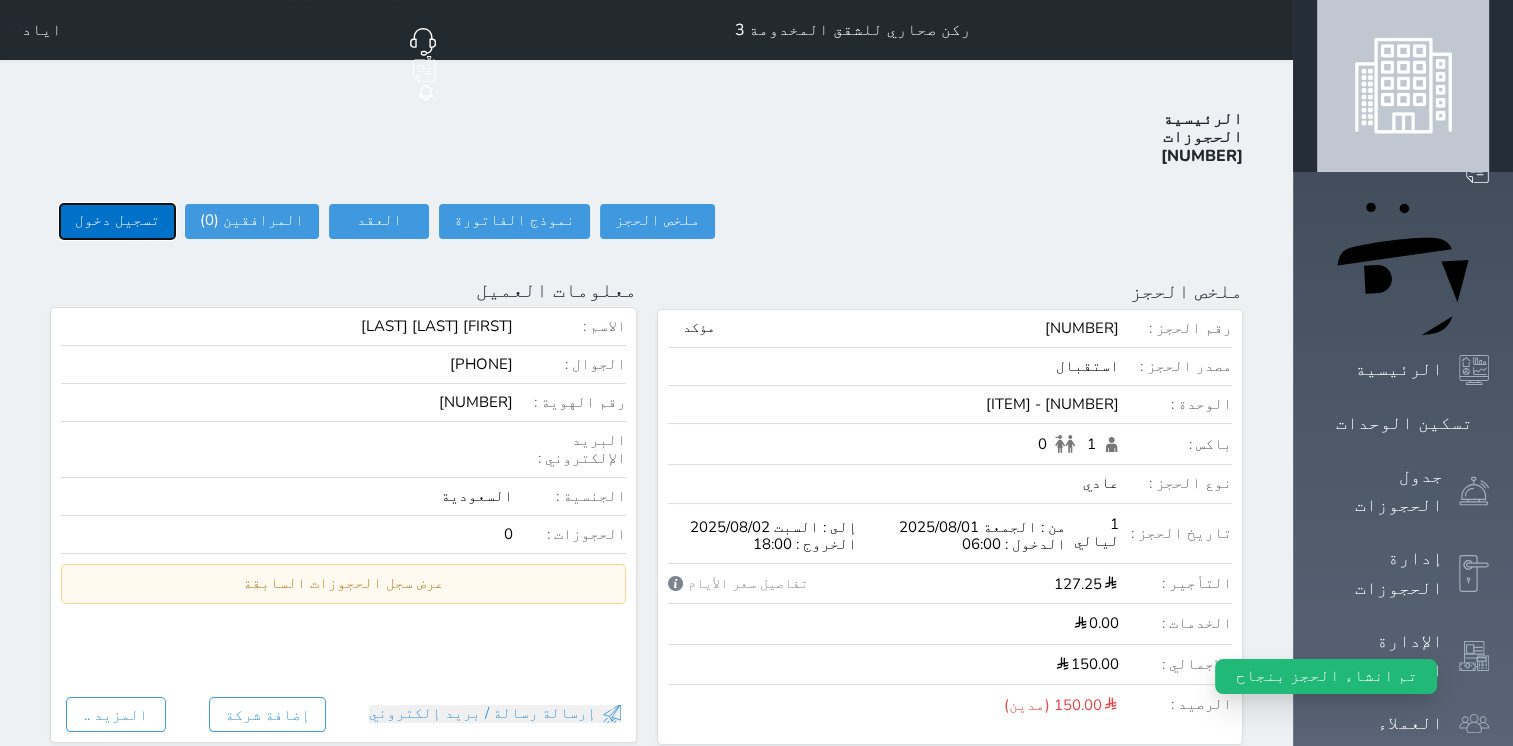 click on "تسجيل دخول" at bounding box center [117, 221] 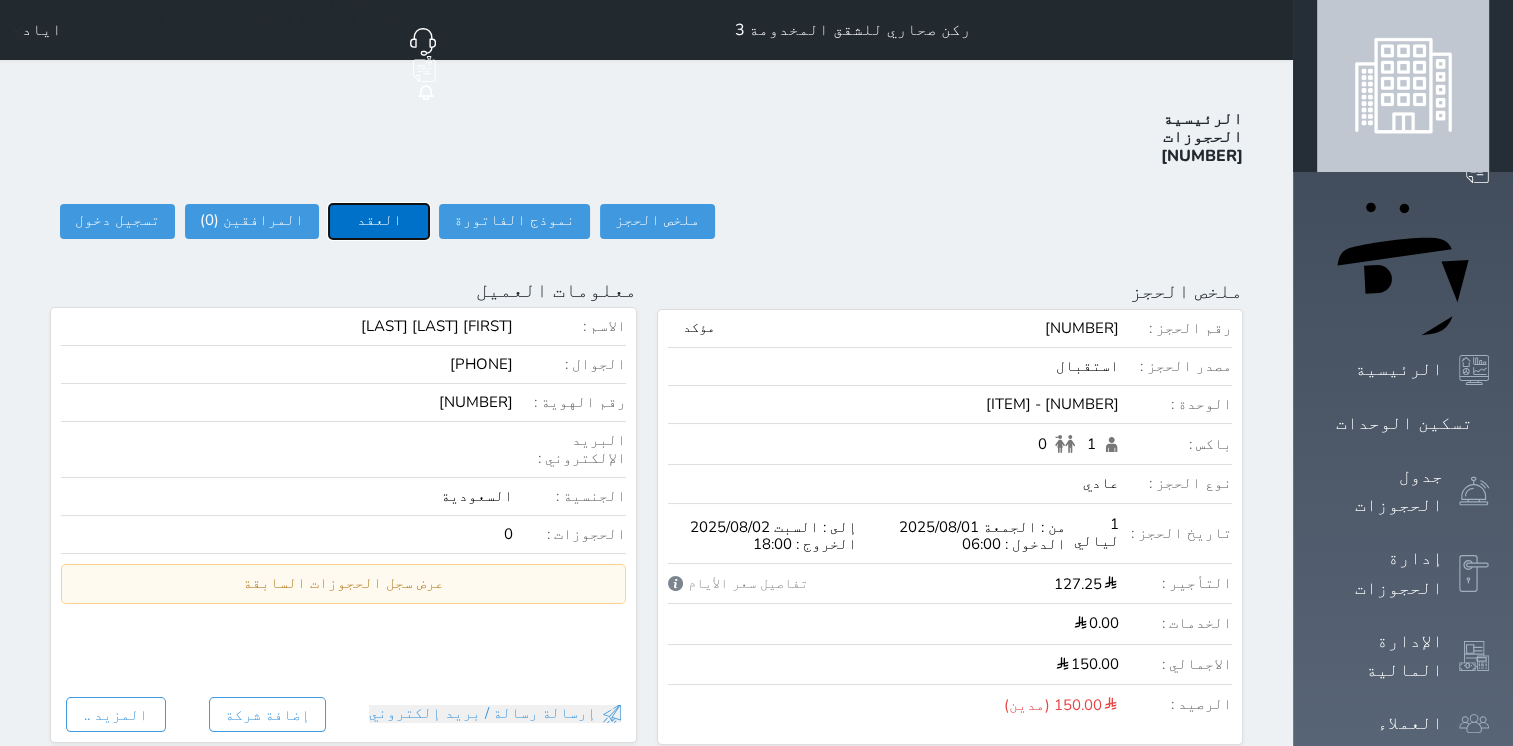 click on "العقد" at bounding box center (379, 221) 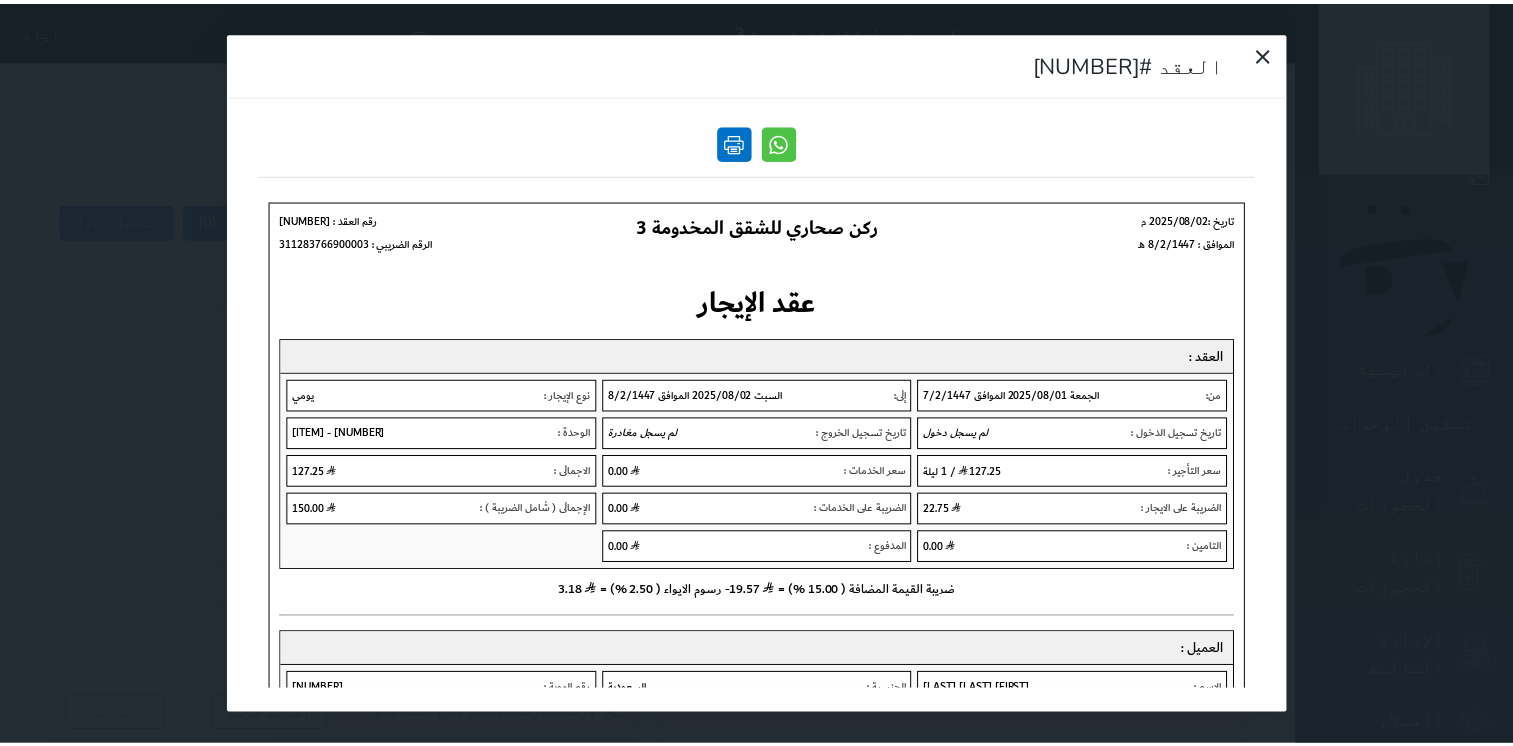 scroll, scrollTop: 0, scrollLeft: 0, axis: both 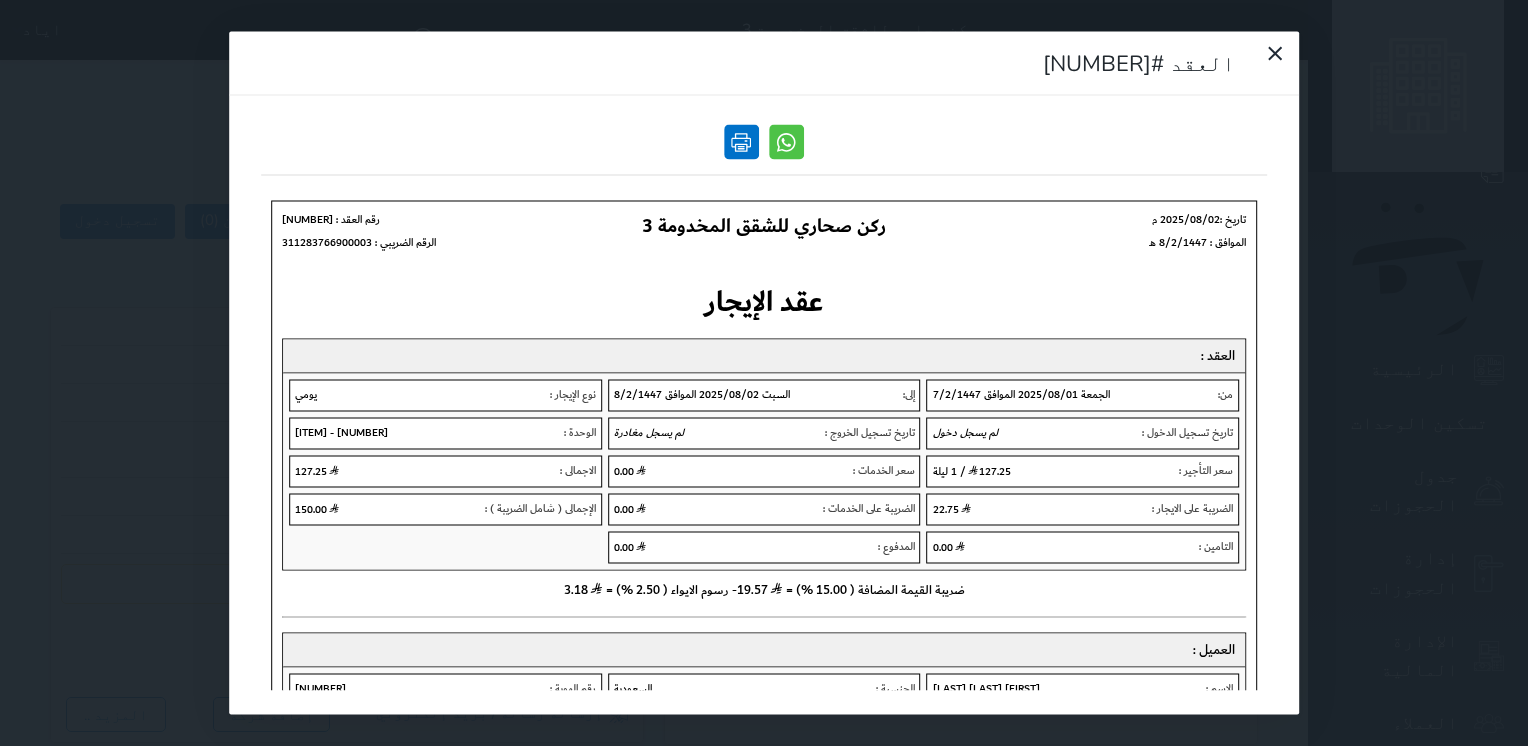 click at bounding box center [741, 142] 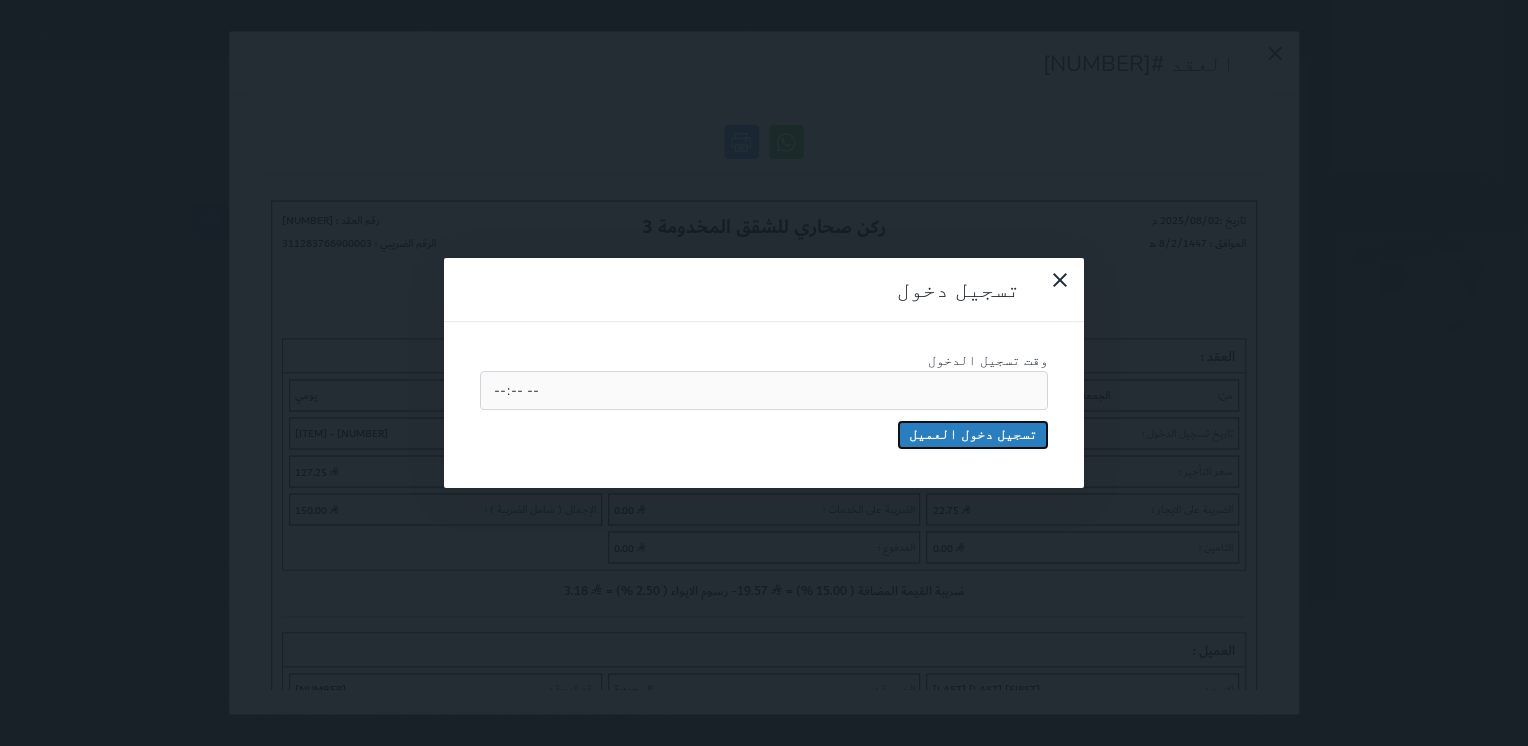 click on "تسجيل دخول العميل" at bounding box center (973, 435) 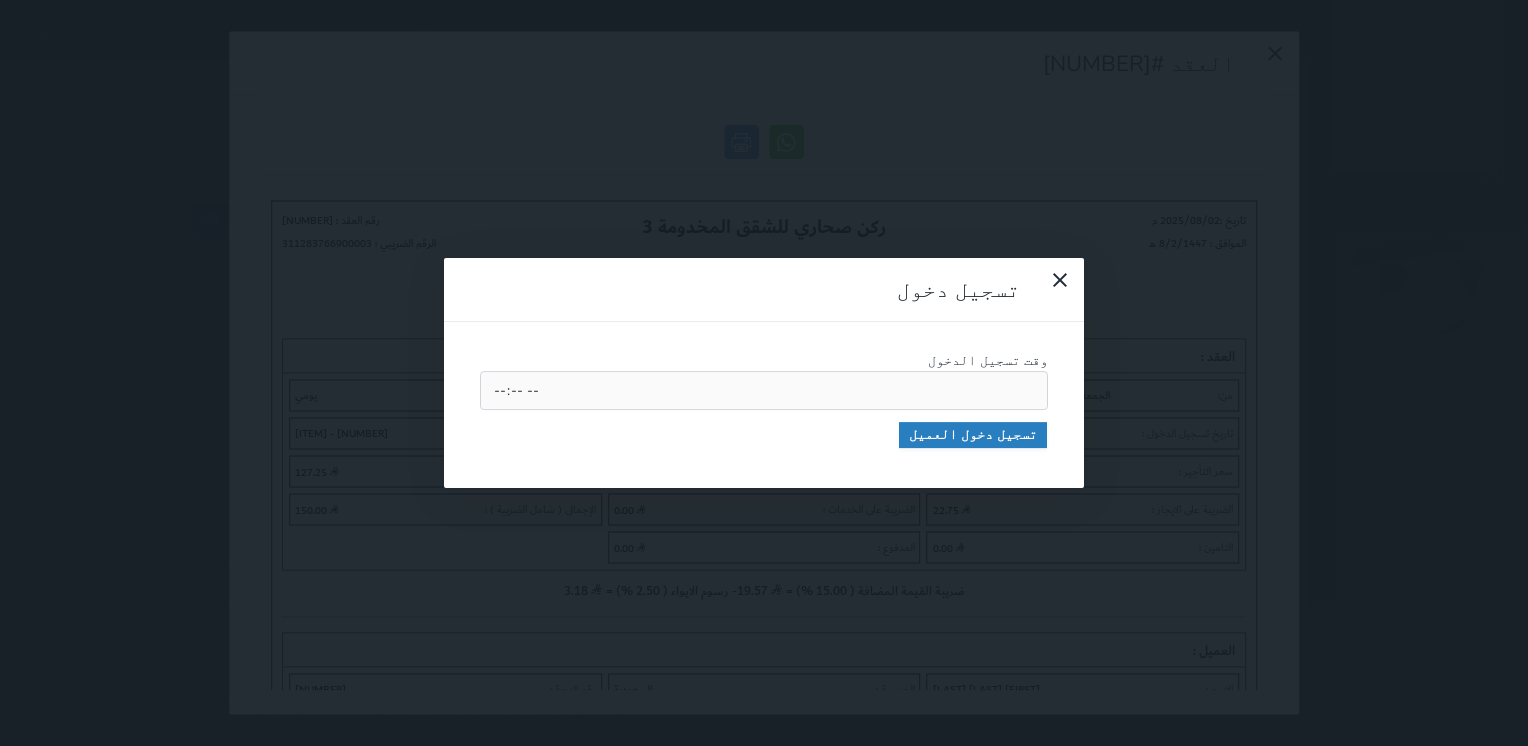 click at bounding box center (0, 0) 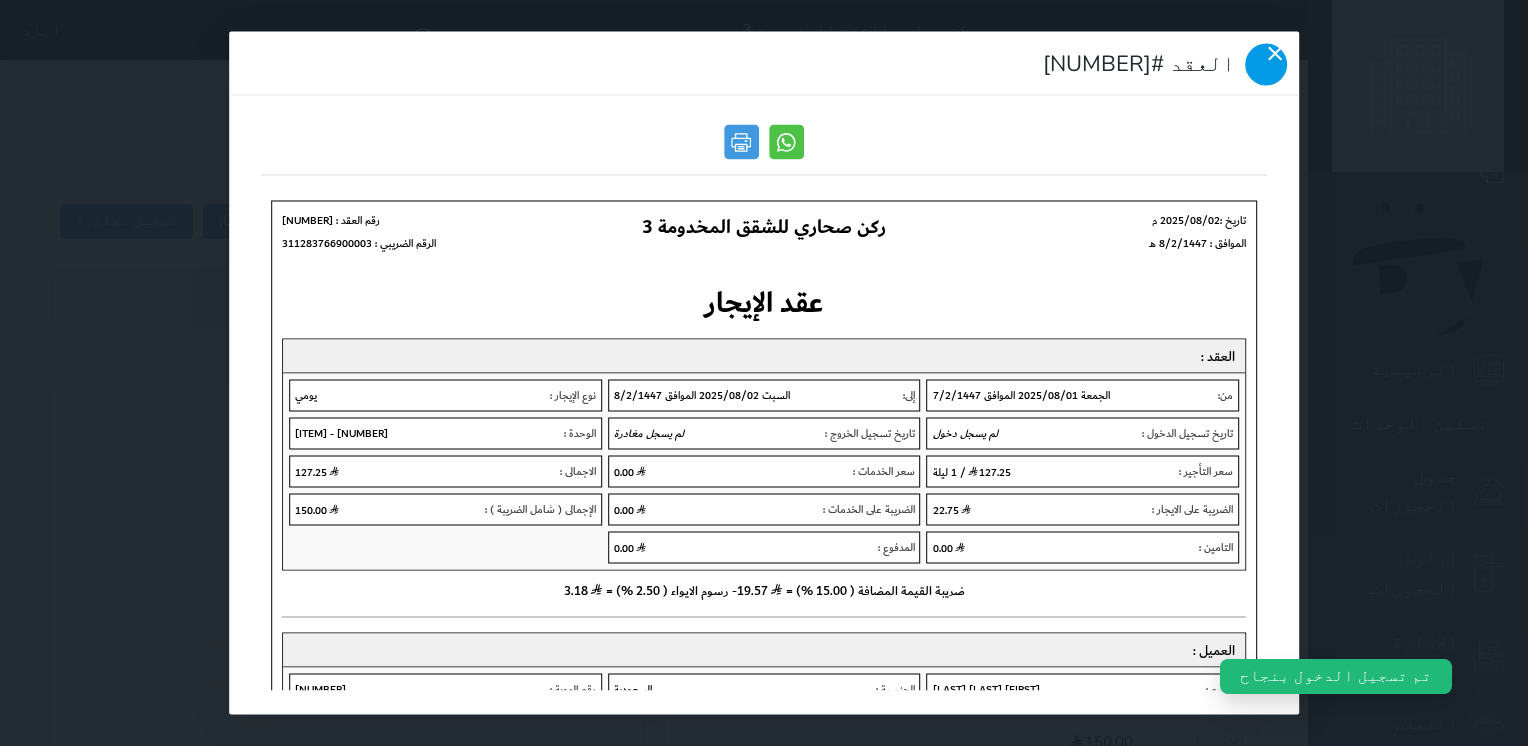click 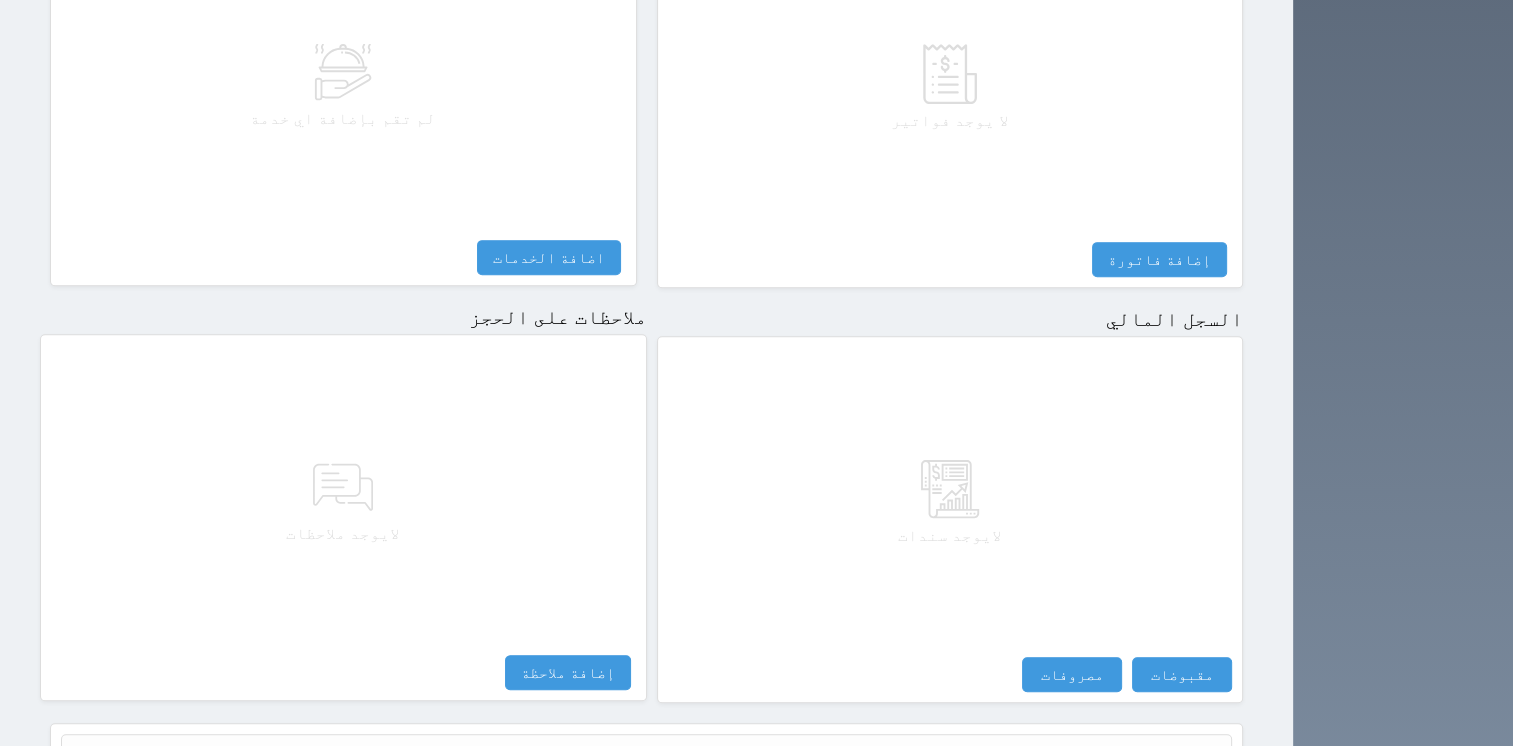 scroll, scrollTop: 976, scrollLeft: 0, axis: vertical 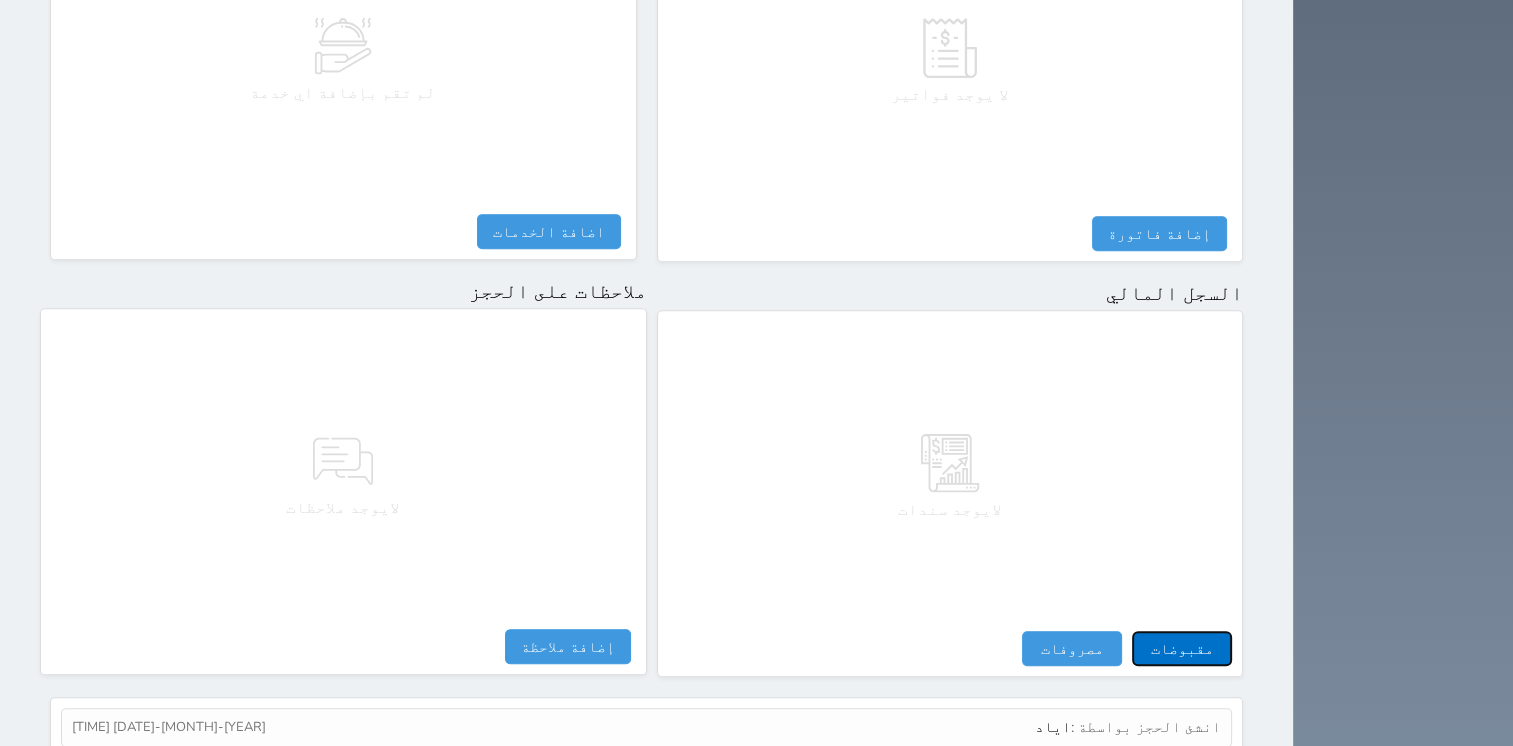 click on "مقبوضات" at bounding box center [1182, 648] 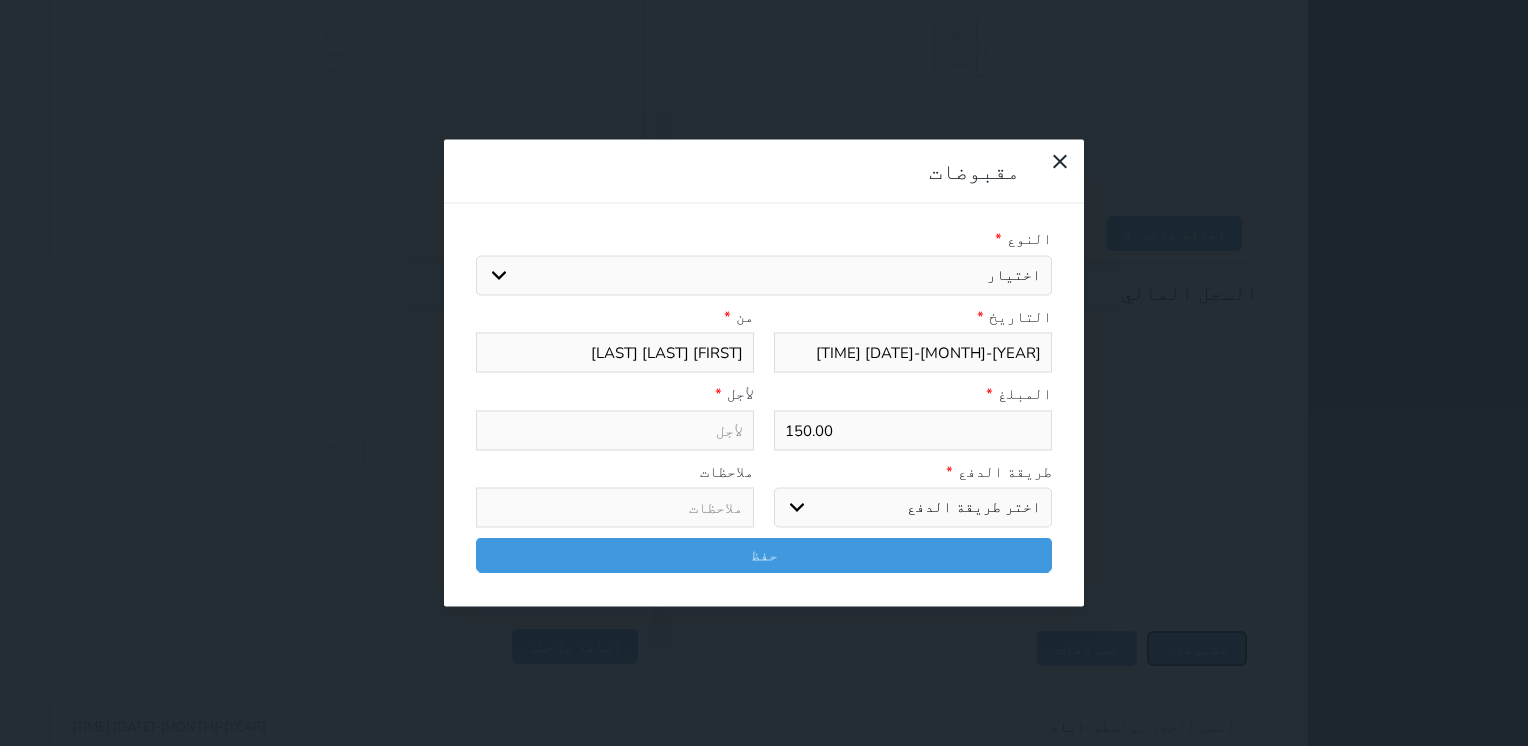 select 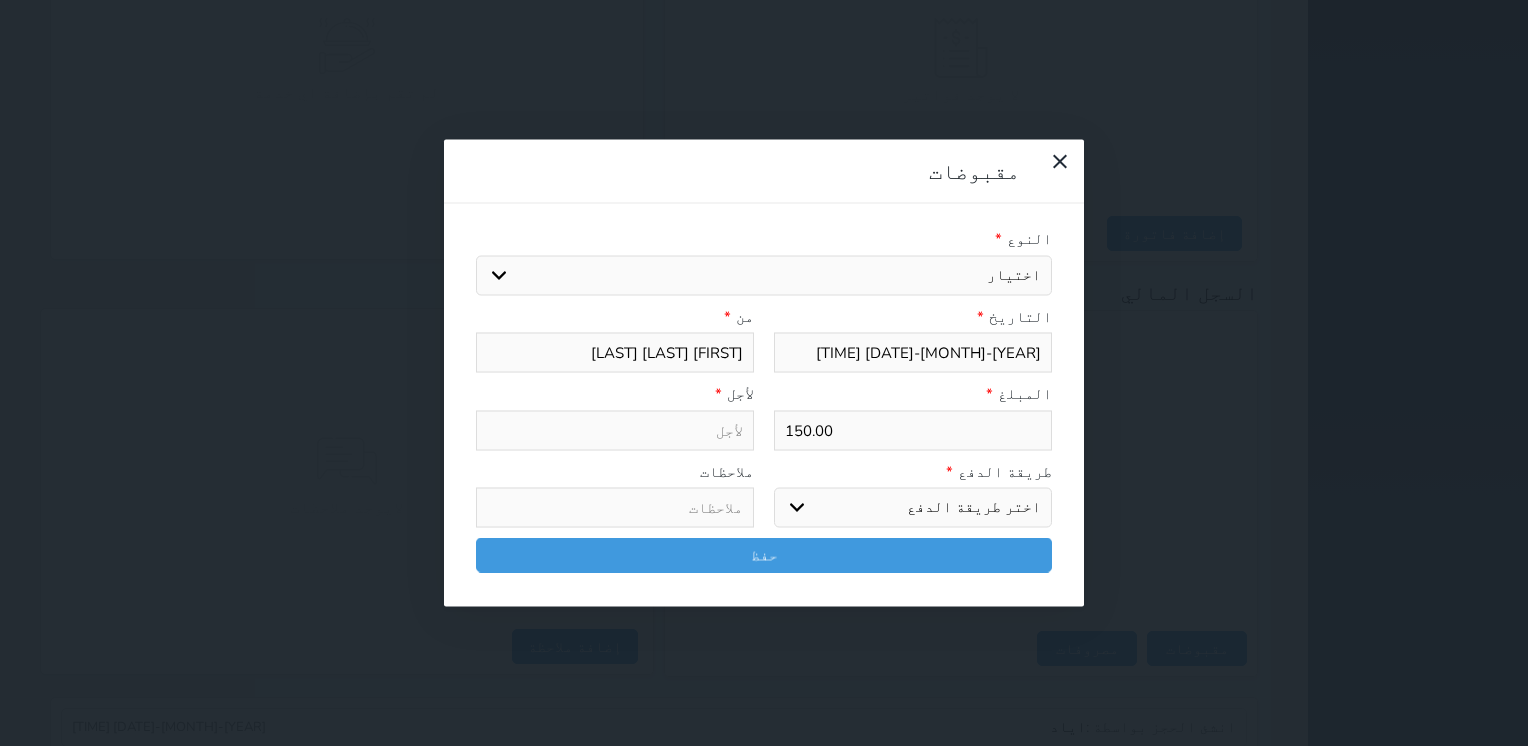 click on "اختيار   مقبوضات عامة قيمة إيجار فواتير تامين عربون لا ينطبق آخر مغسلة واي فاي - الإنترنت مواقف السيارات طعام الأغذية والمشروبات مشروبات المشروبات الباردة المشروبات الساخنة الإفطار غداء عشاء مخبز و كعك حمام سباحة الصالة الرياضية سبا و خدمات الجمال اختيار وإسقاط (خدمات النقل) ميني بار كابل - تلفزيون سرير إضافي تصفيف الشعر التسوق خدمات الجولات السياحية المنظمة خدمات الدليل السياحي" at bounding box center [764, 275] 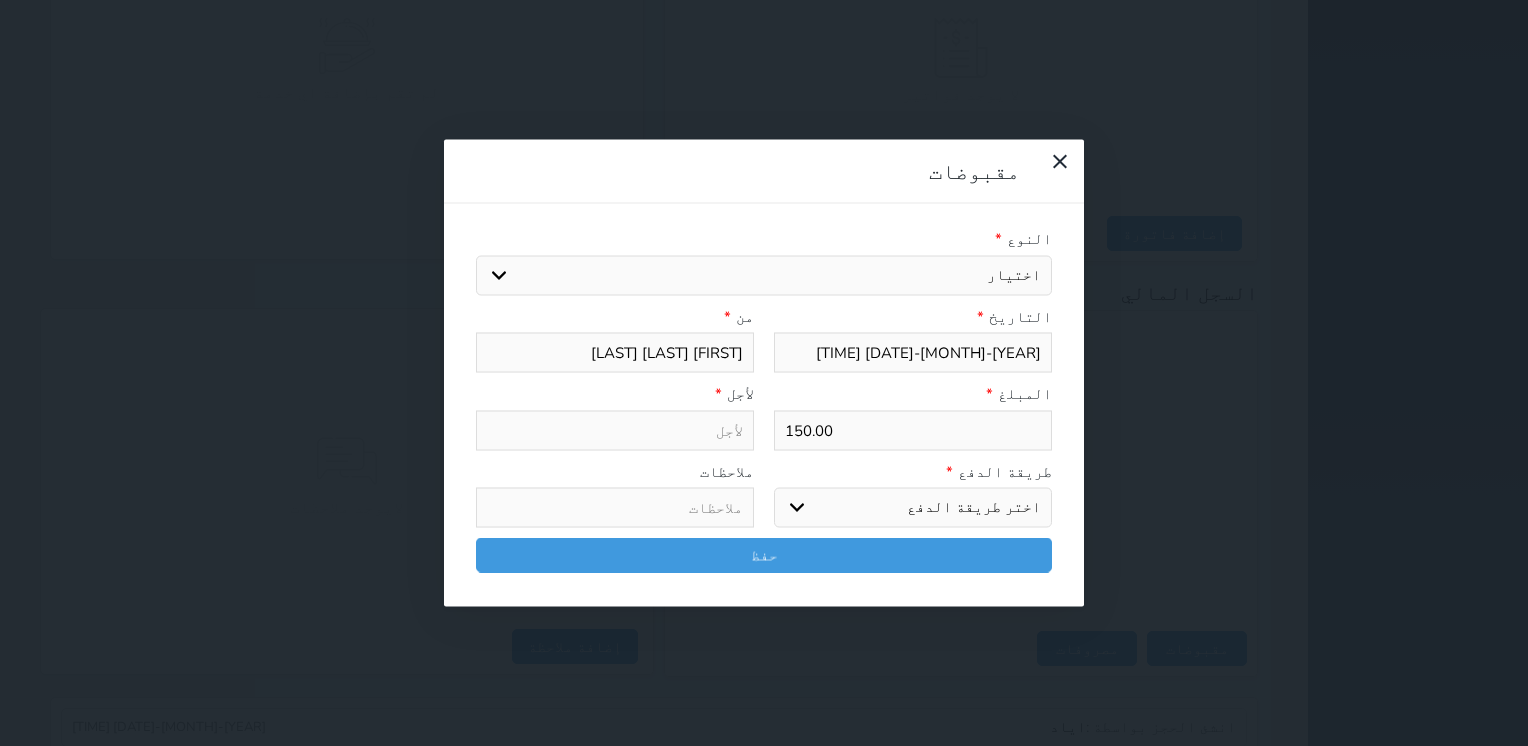 select on "[NUMBER]" 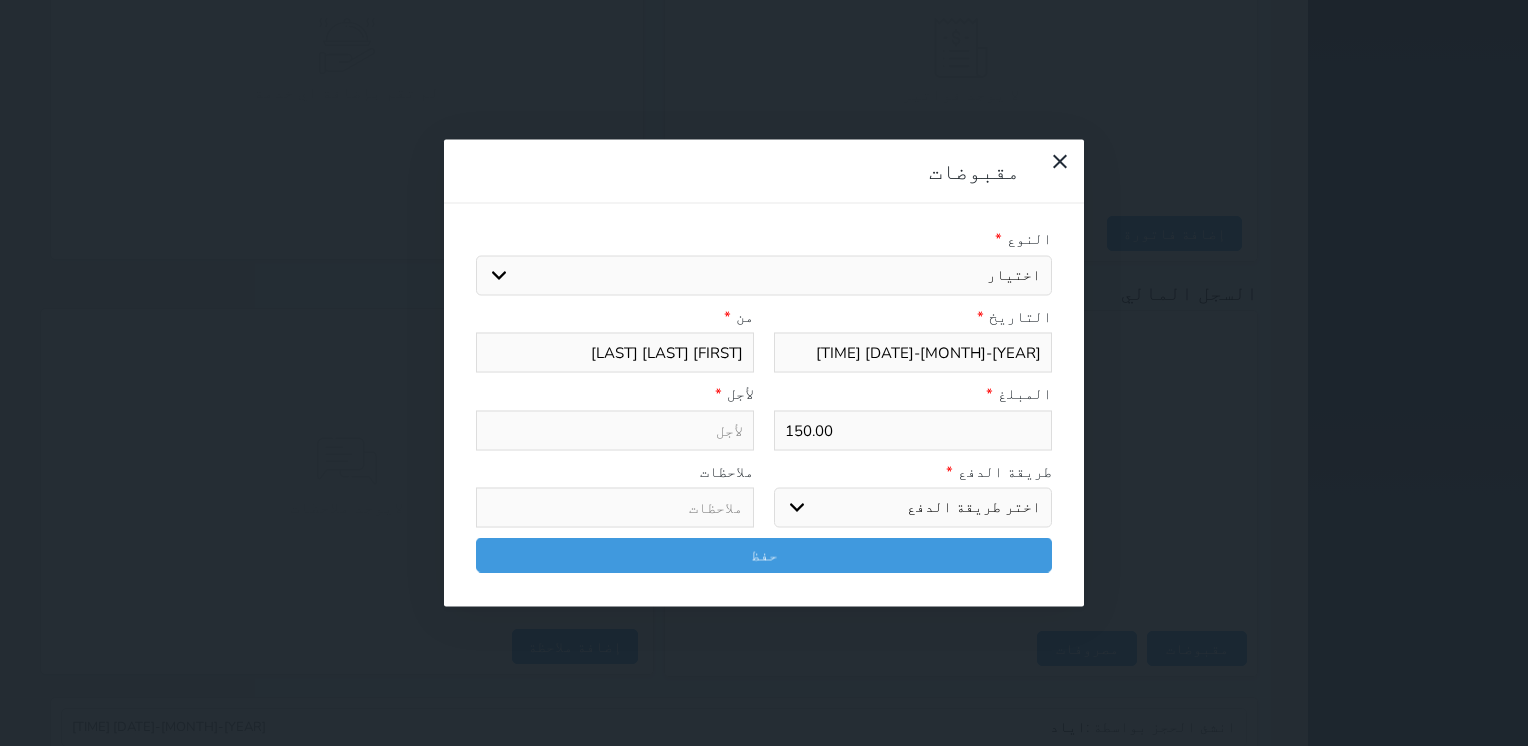 click on "اختيار   مقبوضات عامة قيمة إيجار فواتير تامين عربون لا ينطبق آخر مغسلة واي فاي - الإنترنت مواقف السيارات طعام الأغذية والمشروبات مشروبات المشروبات الباردة المشروبات الساخنة الإفطار غداء عشاء مخبز و كعك حمام سباحة الصالة الرياضية سبا و خدمات الجمال اختيار وإسقاط (خدمات النقل) ميني بار كابل - تلفزيون سرير إضافي تصفيف الشعر التسوق خدمات الجولات السياحية المنظمة خدمات الدليل السياحي" at bounding box center (764, 275) 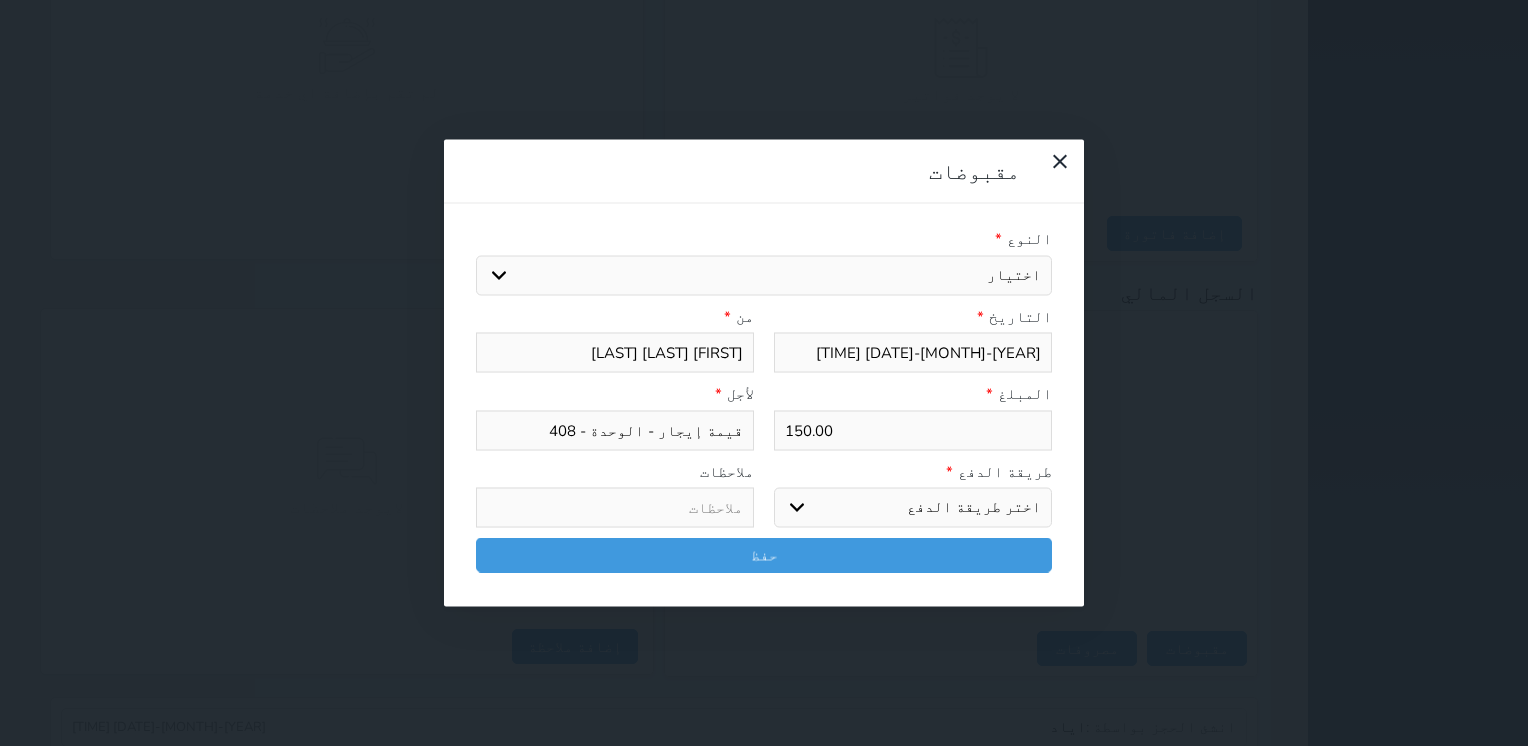 click on "اختر طريقة الدفع   دفع نقدى   تحويل بنكى   مدى   بطاقة ائتمان   آجل" at bounding box center [913, 508] 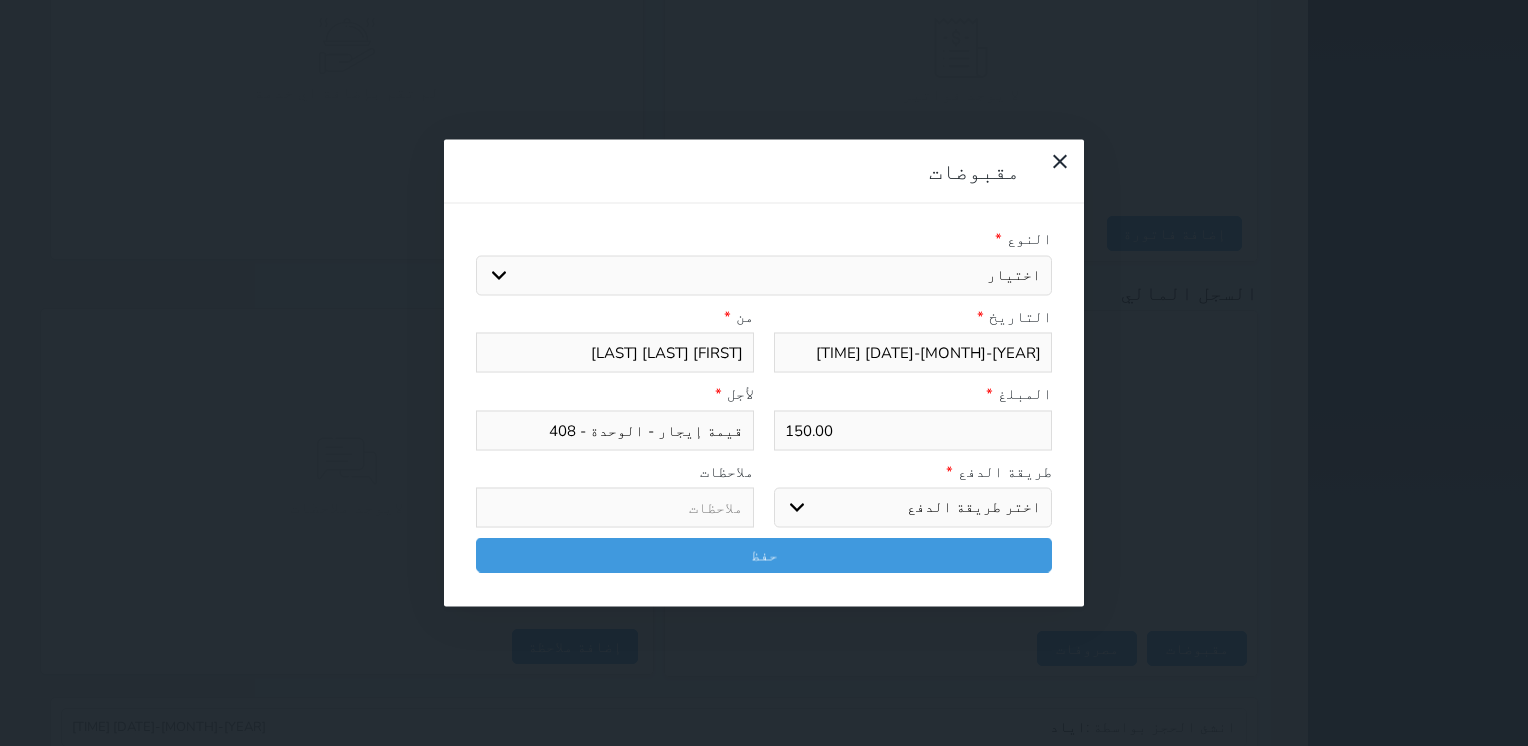 select on "mada" 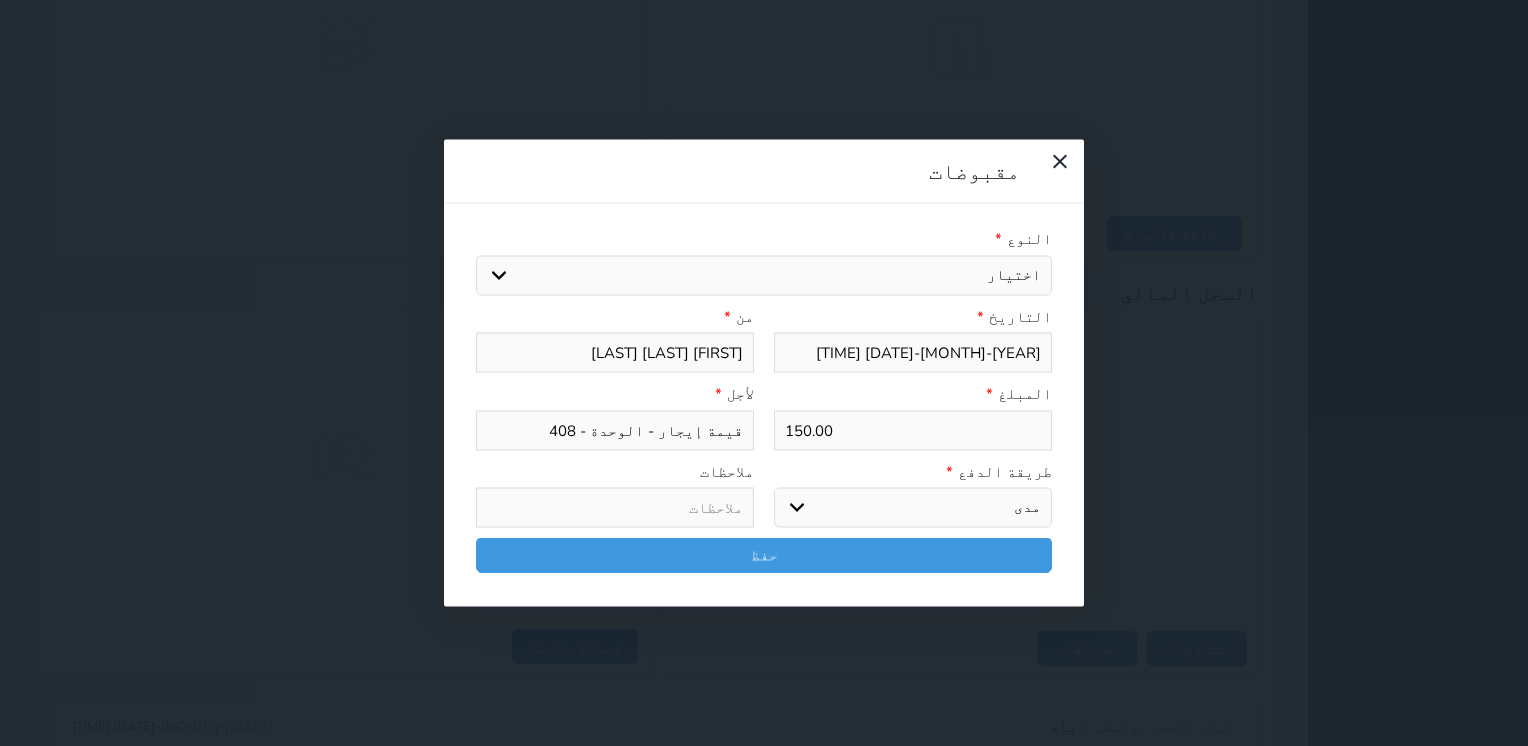 click on "اختر طريقة الدفع   دفع نقدى   تحويل بنكى   مدى   بطاقة ائتمان   آجل" at bounding box center (913, 508) 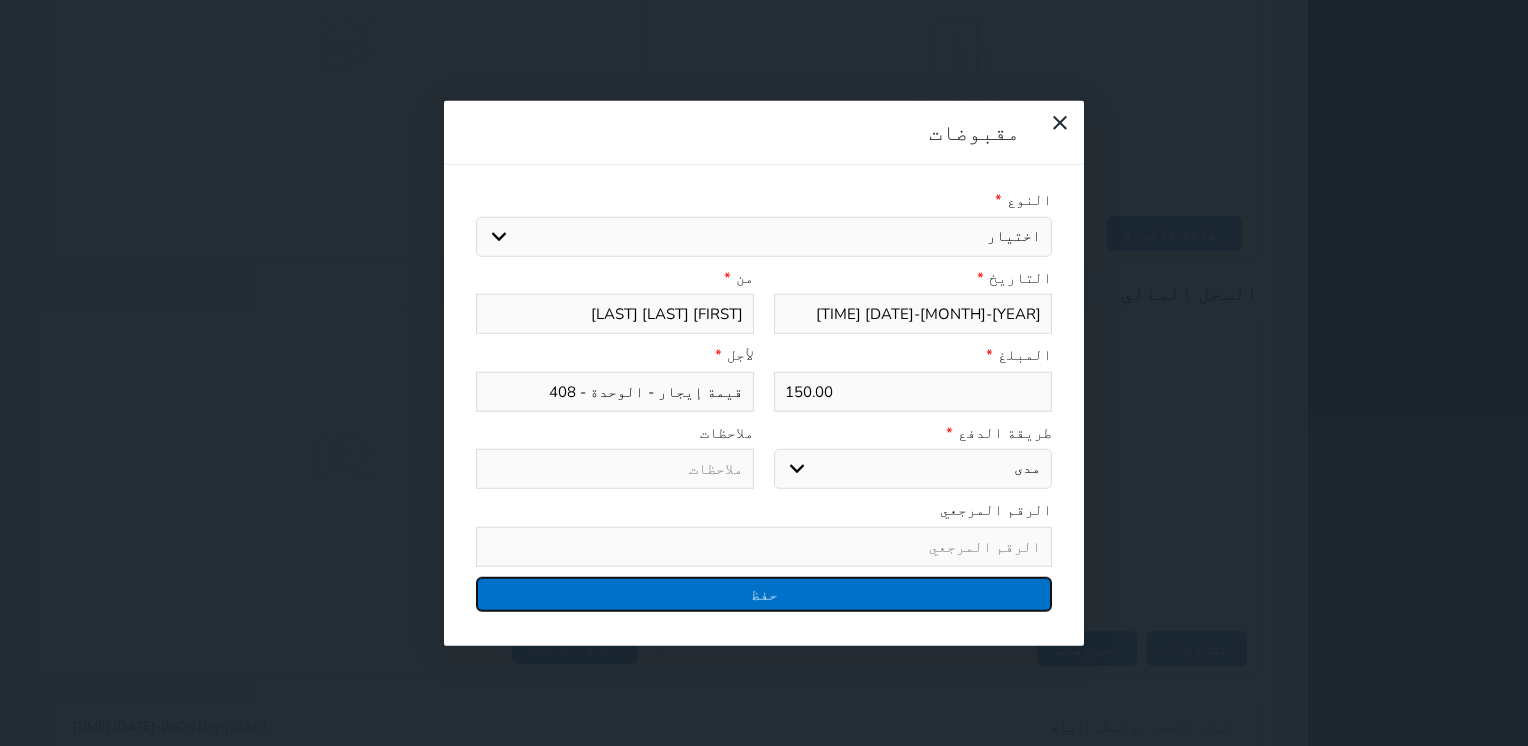 click on "حفظ" at bounding box center (764, 593) 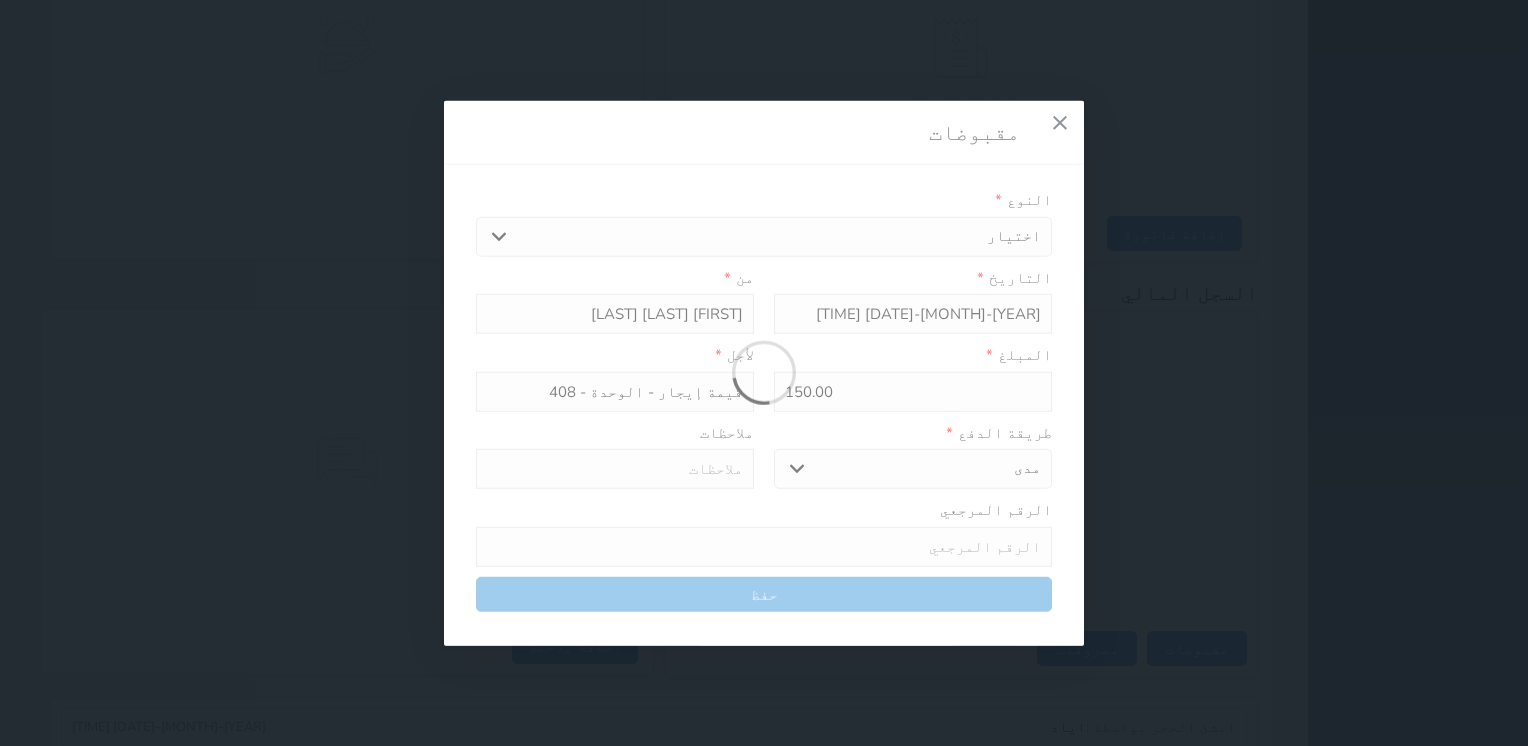 select 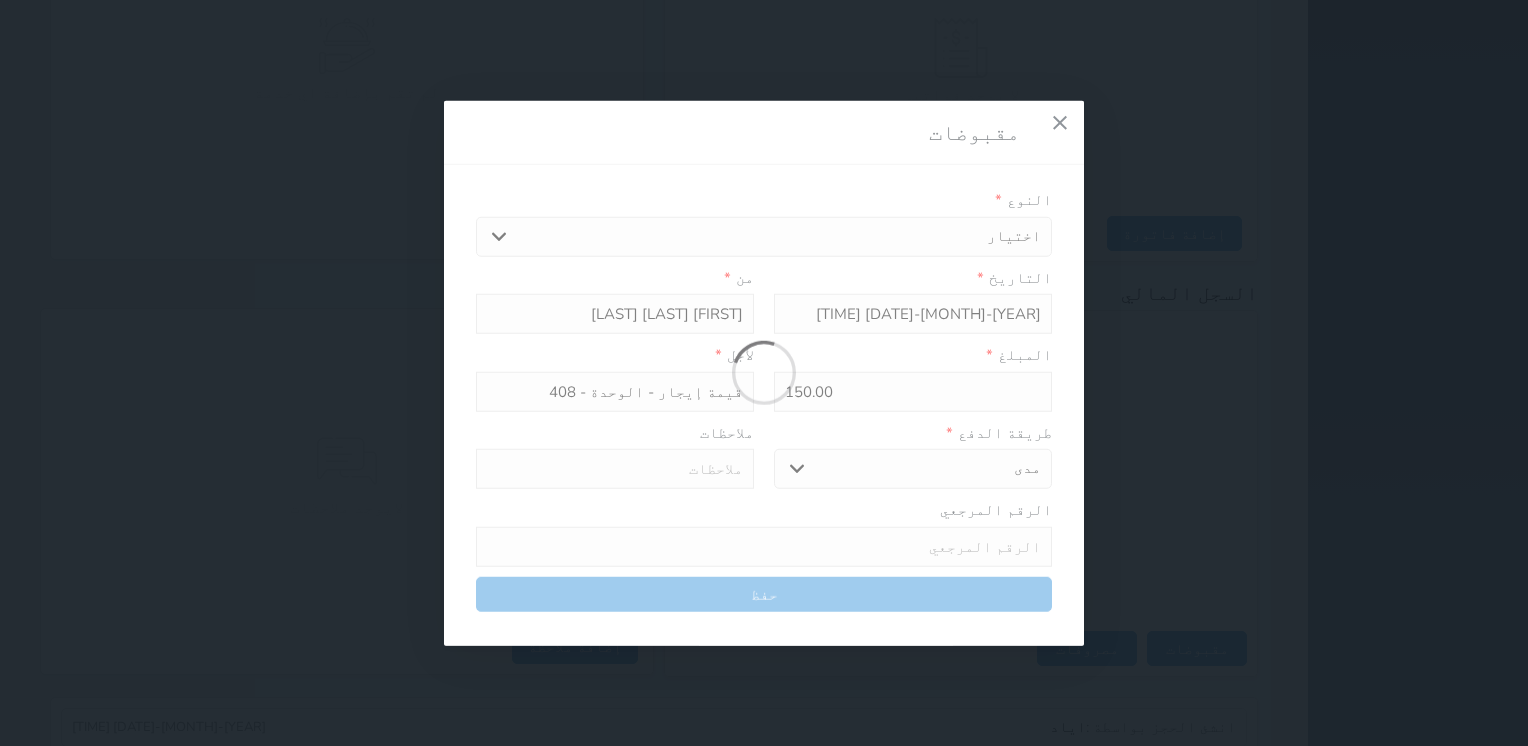 type 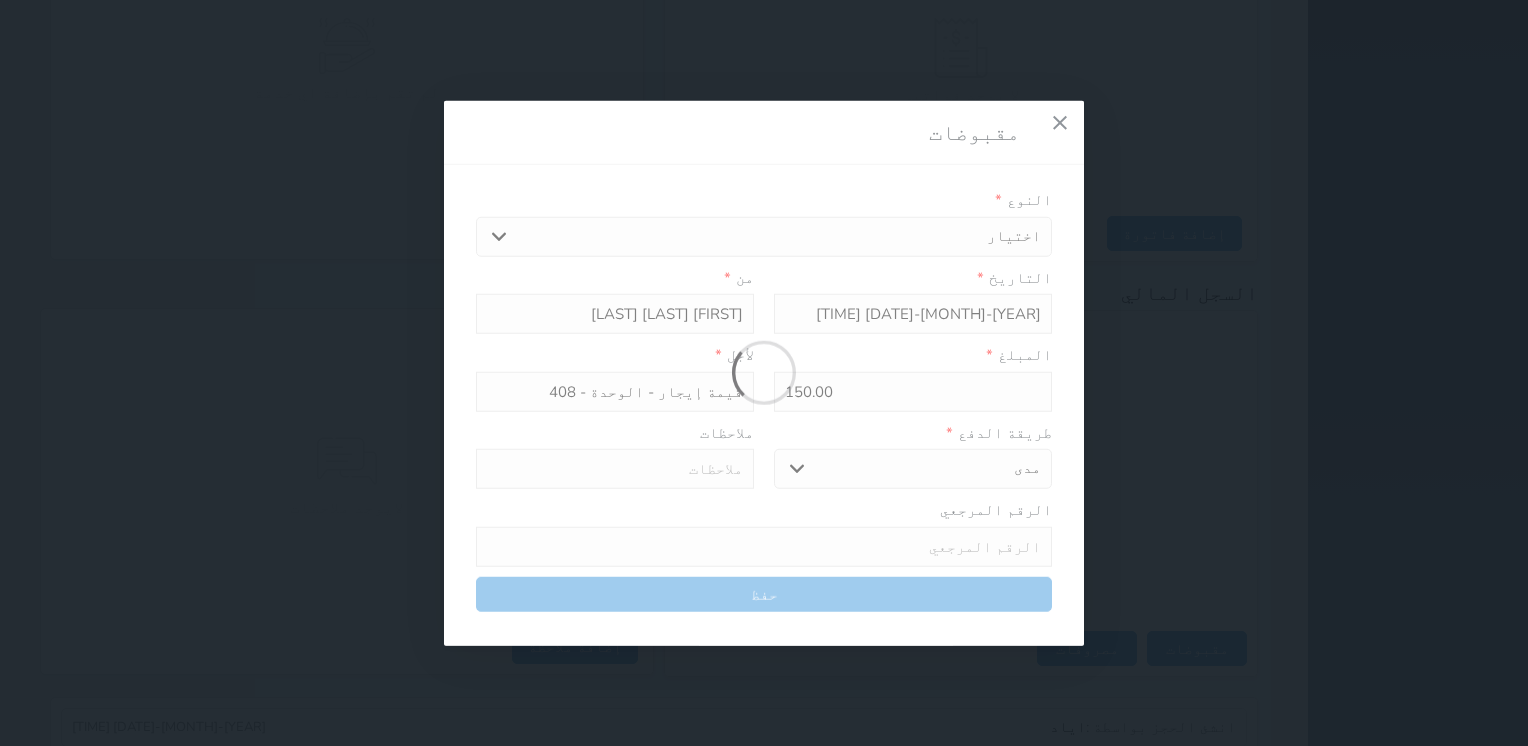 type on "0" 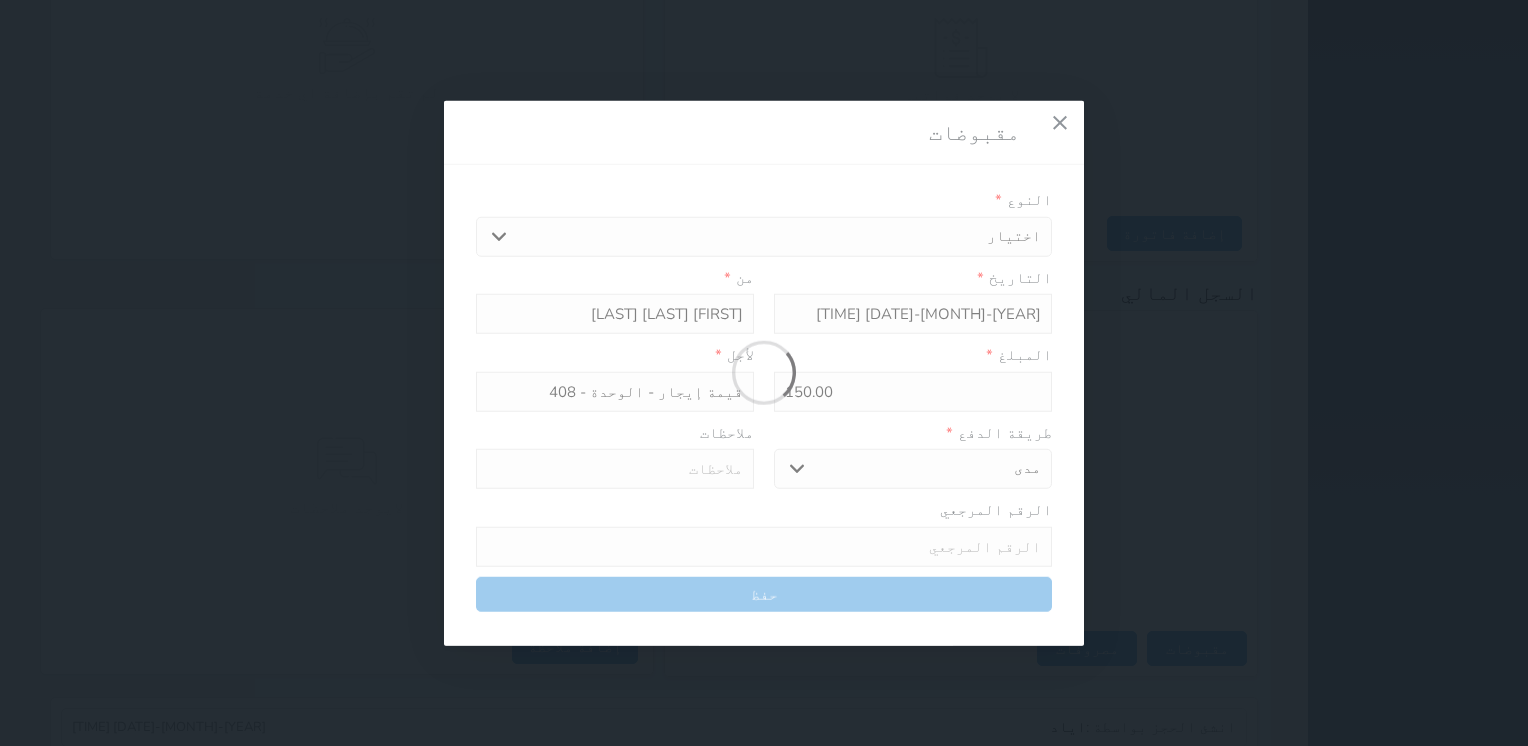 select 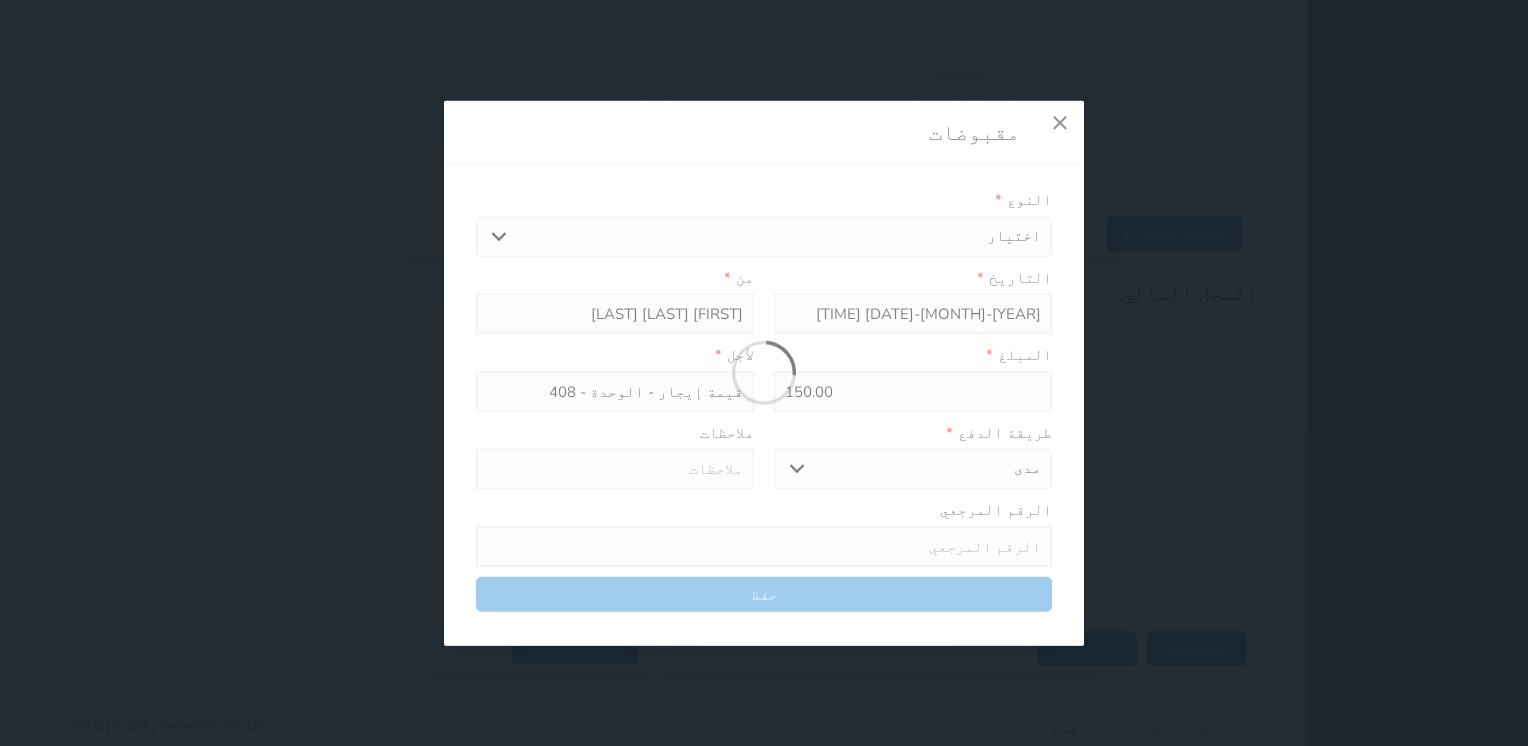 type on "0" 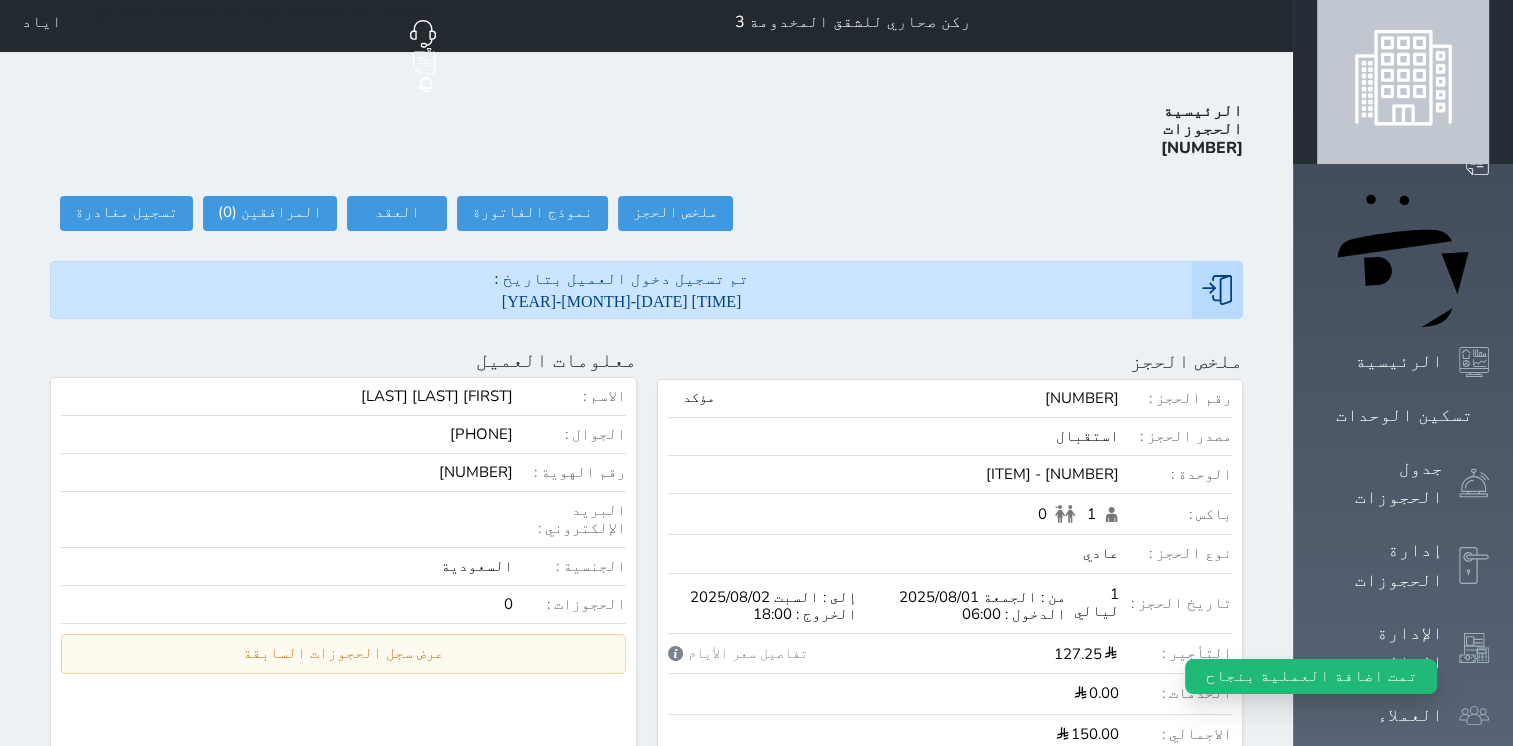 scroll, scrollTop: 0, scrollLeft: 0, axis: both 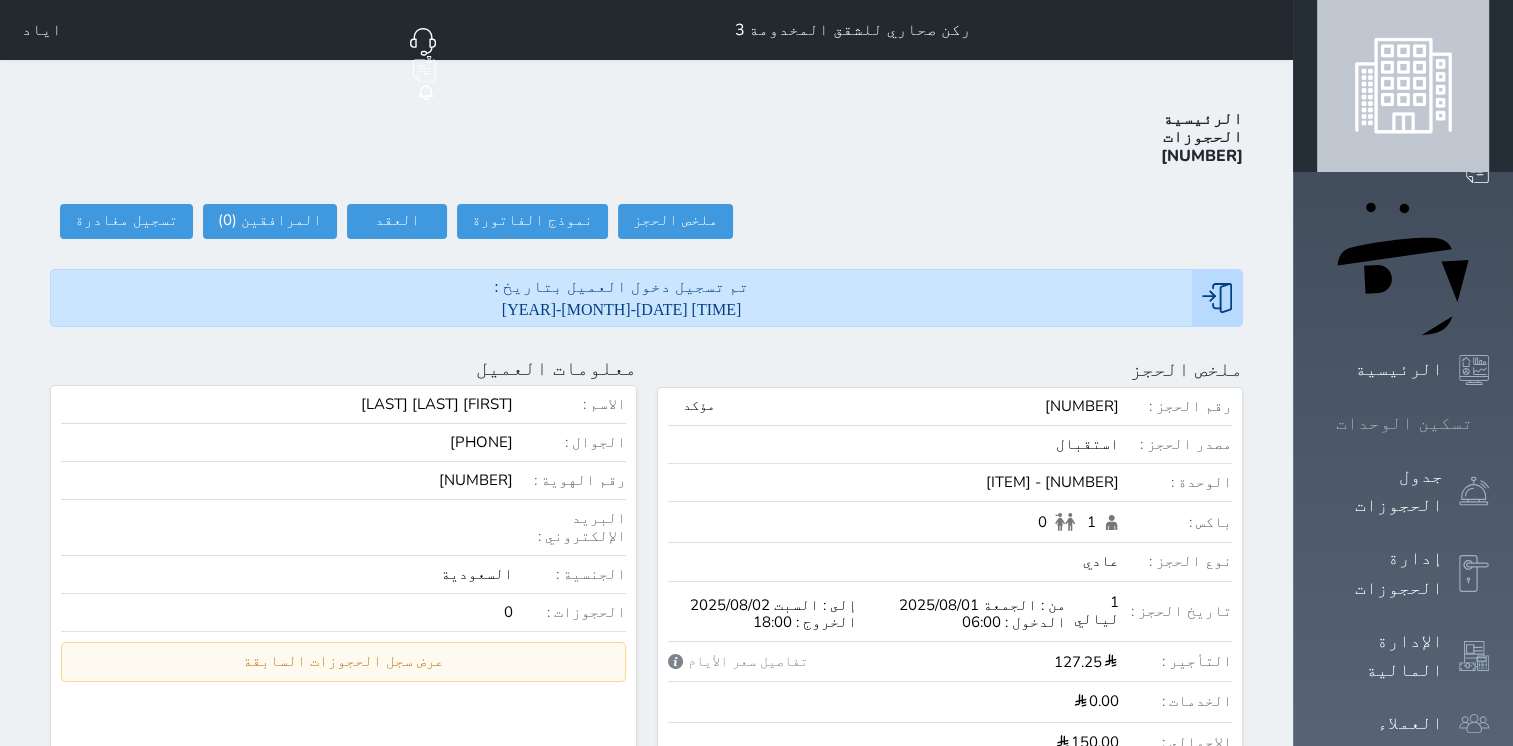 click on "تسكين الوحدات" at bounding box center [1403, 423] 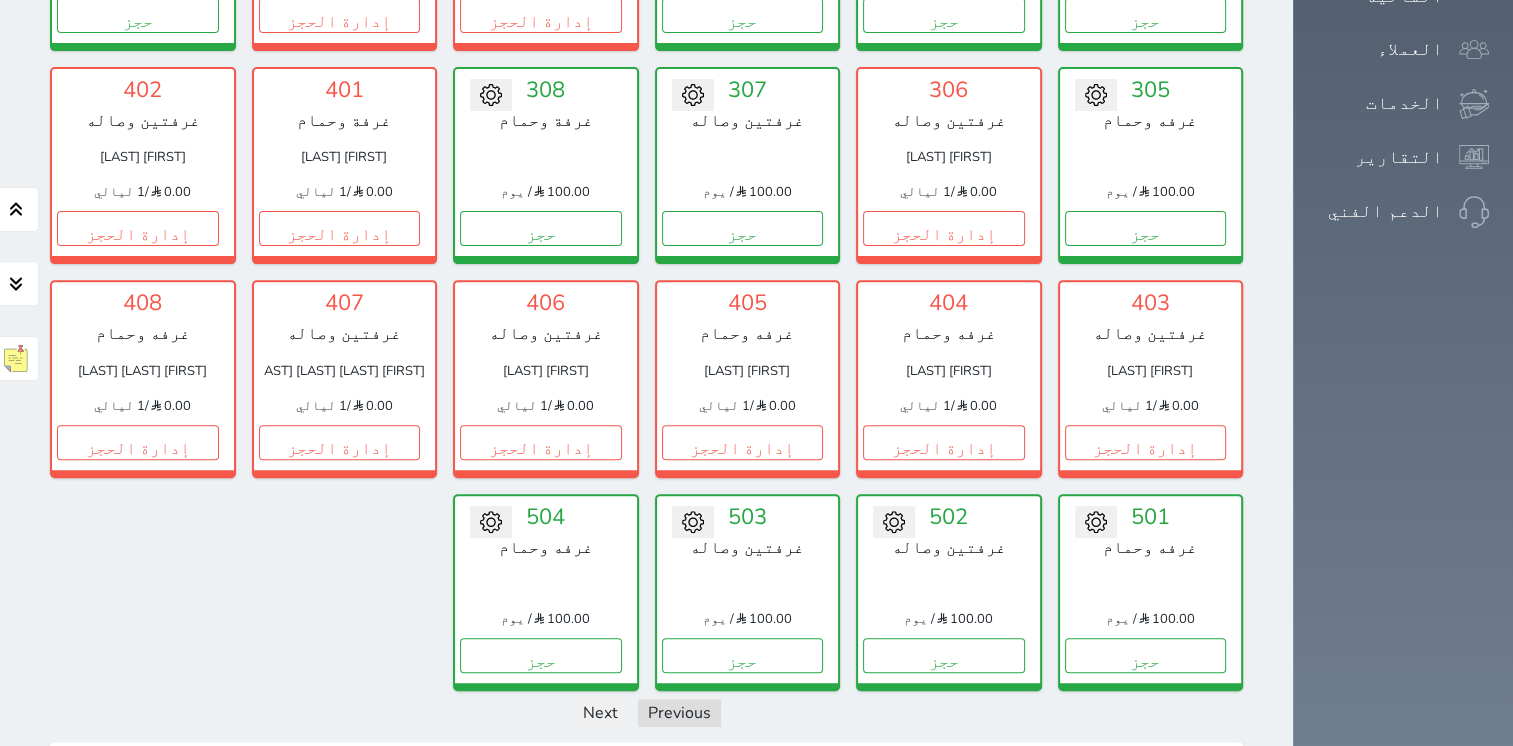 scroll, scrollTop: 678, scrollLeft: 0, axis: vertical 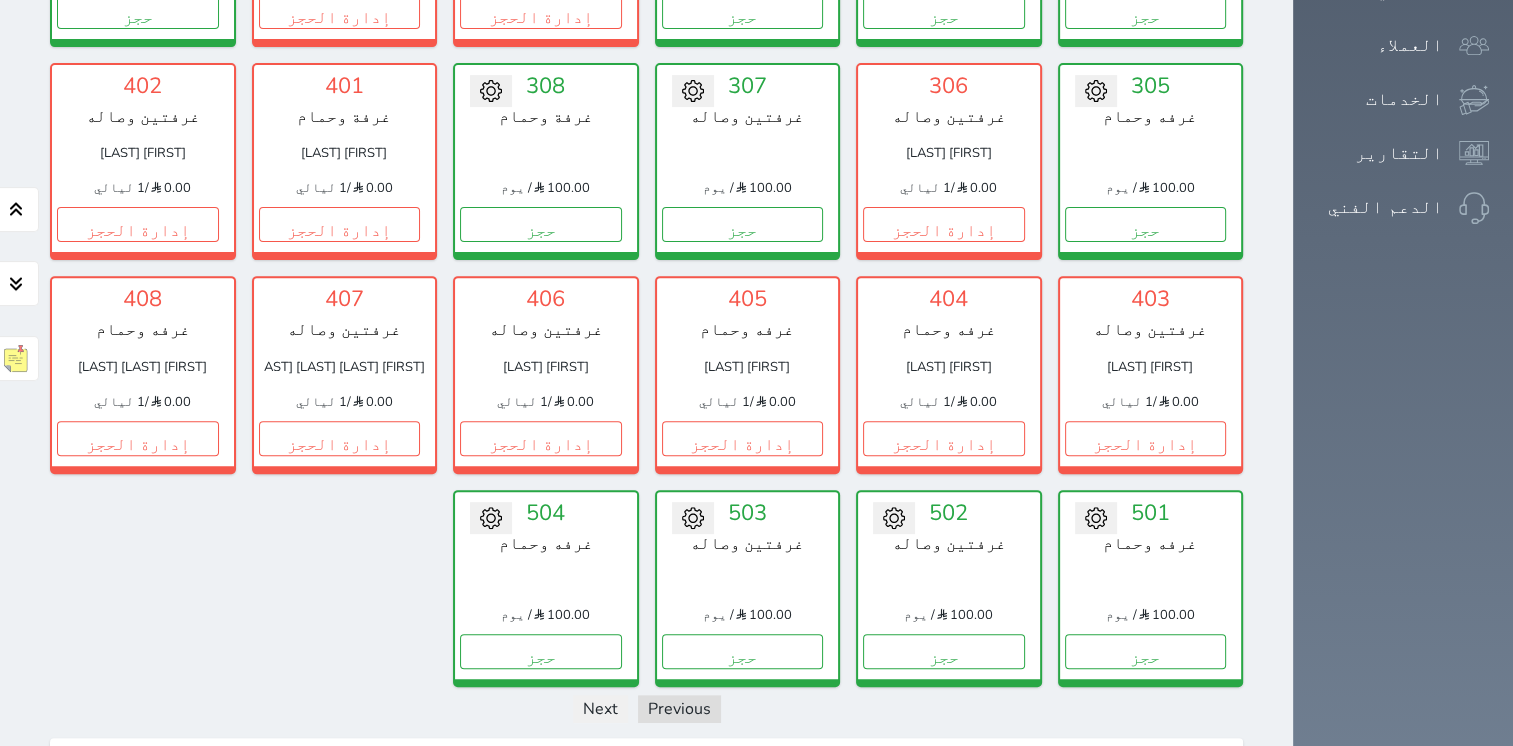click on "عرض رصيد الصندوق" at bounding box center [198, 766] 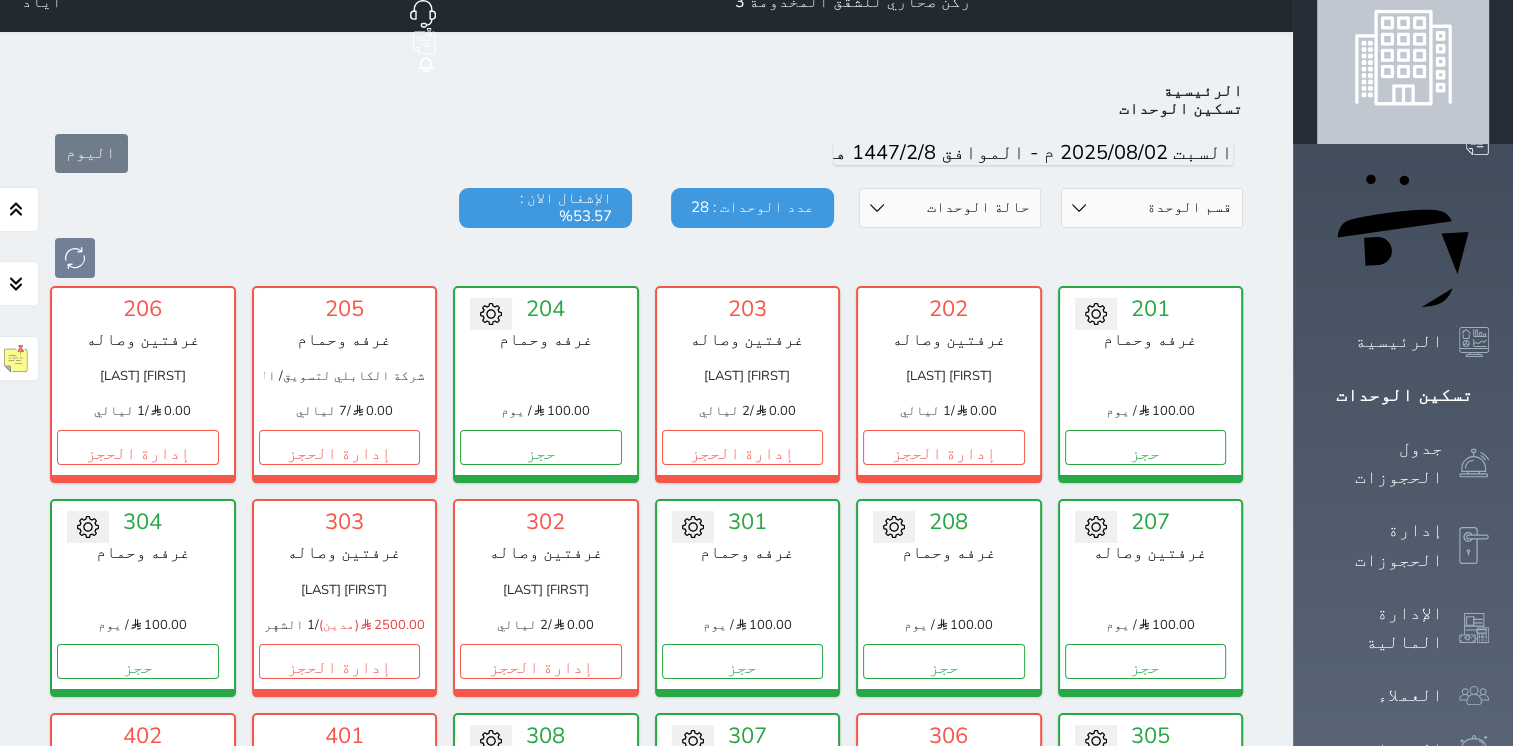 scroll, scrollTop: 0, scrollLeft: 0, axis: both 